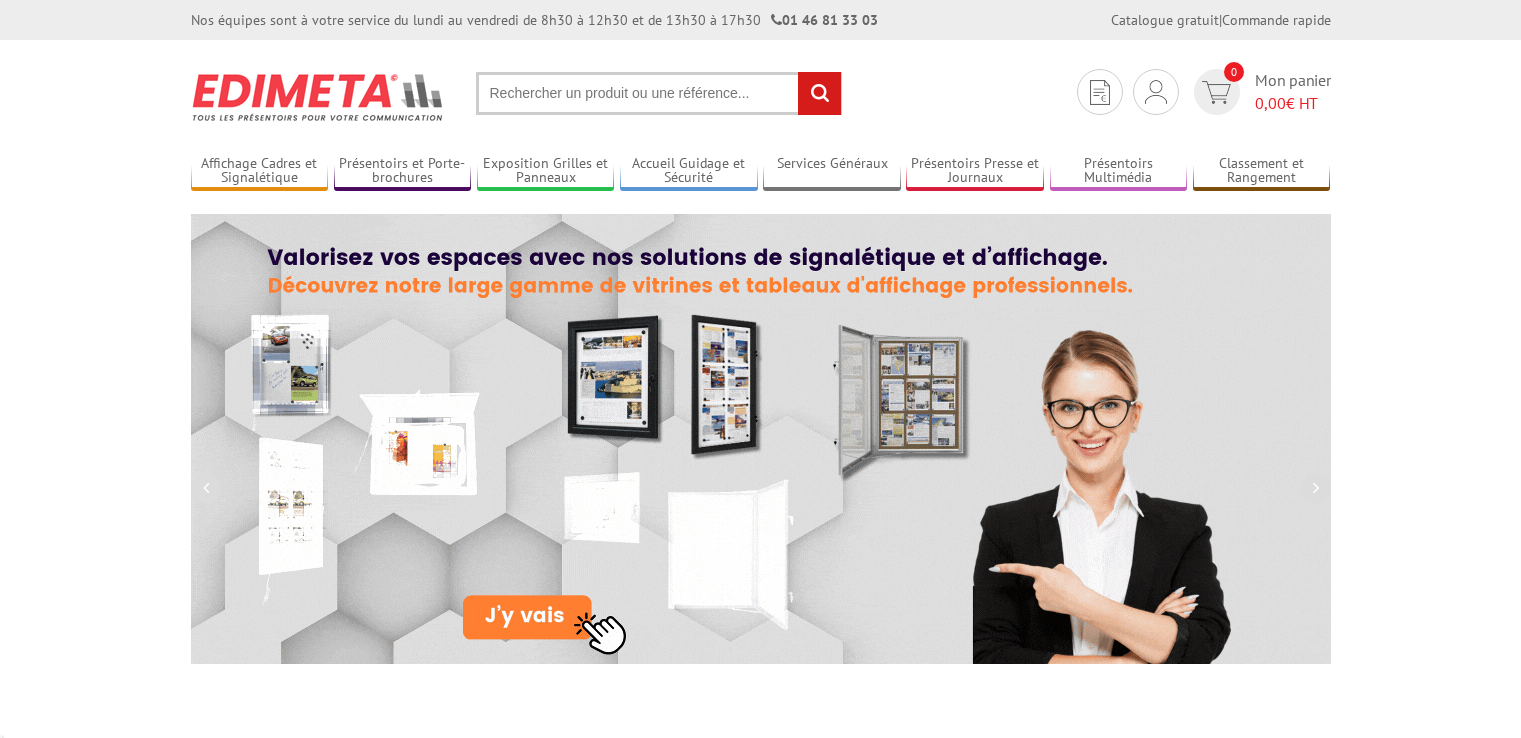 scroll, scrollTop: 0, scrollLeft: 0, axis: both 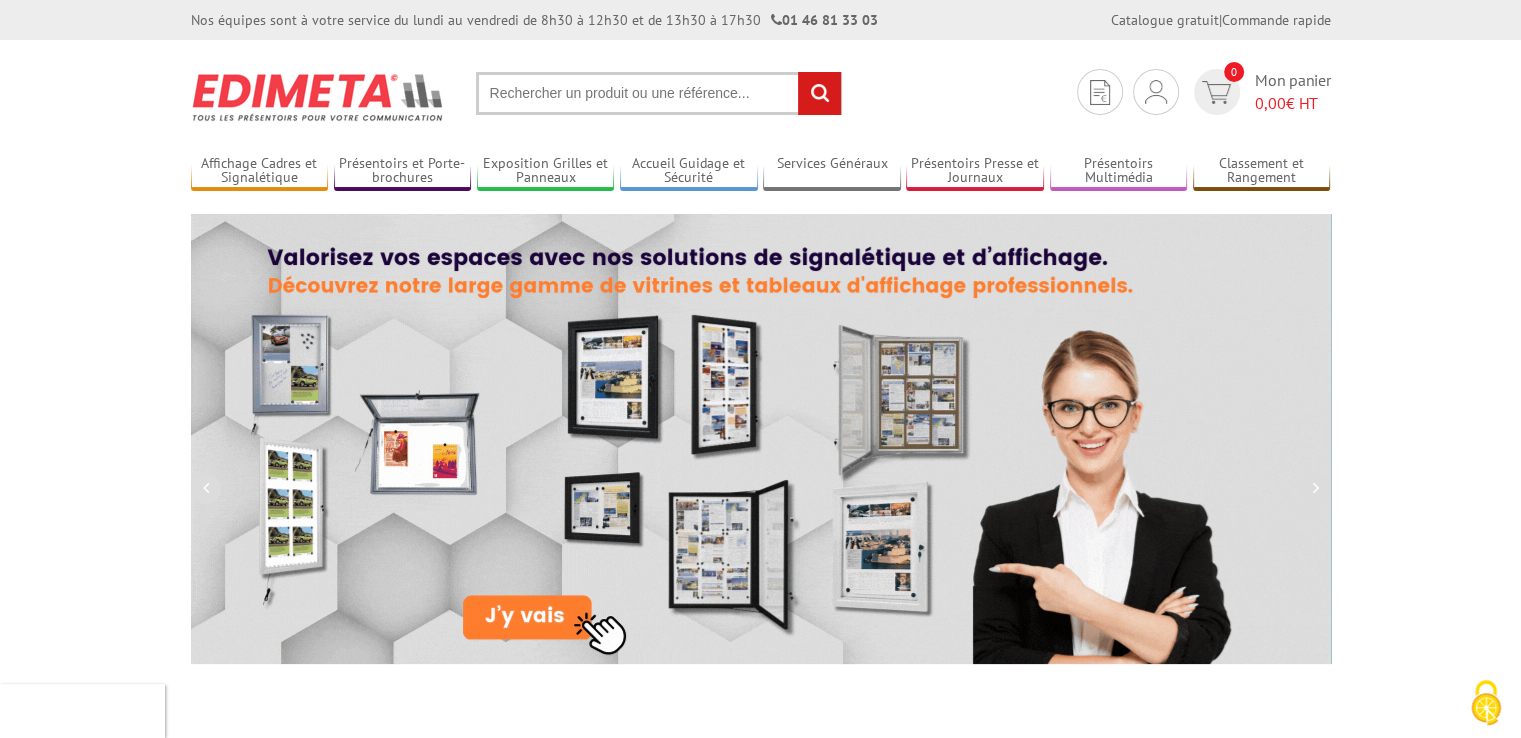 click at bounding box center (659, 93) 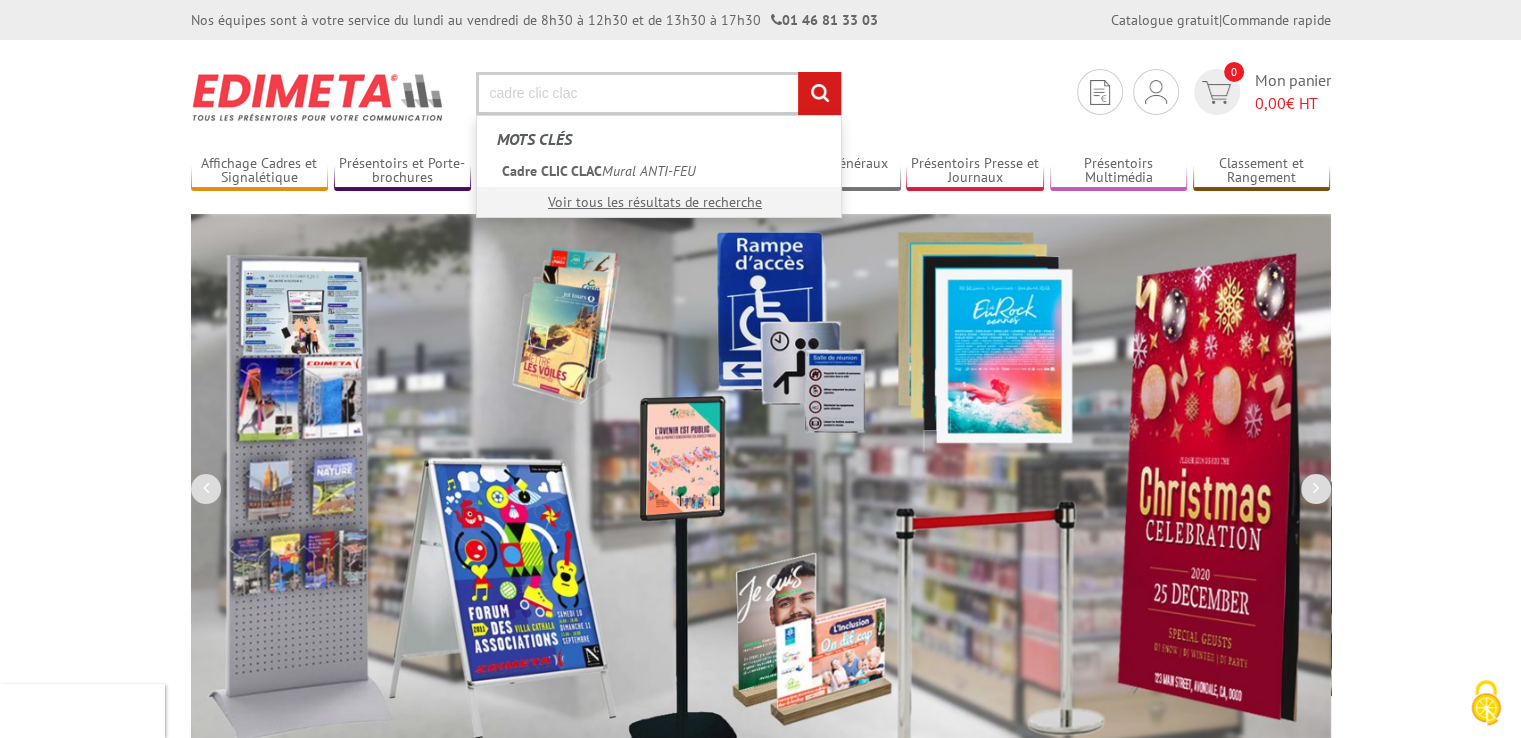 type on "cadre clic clac" 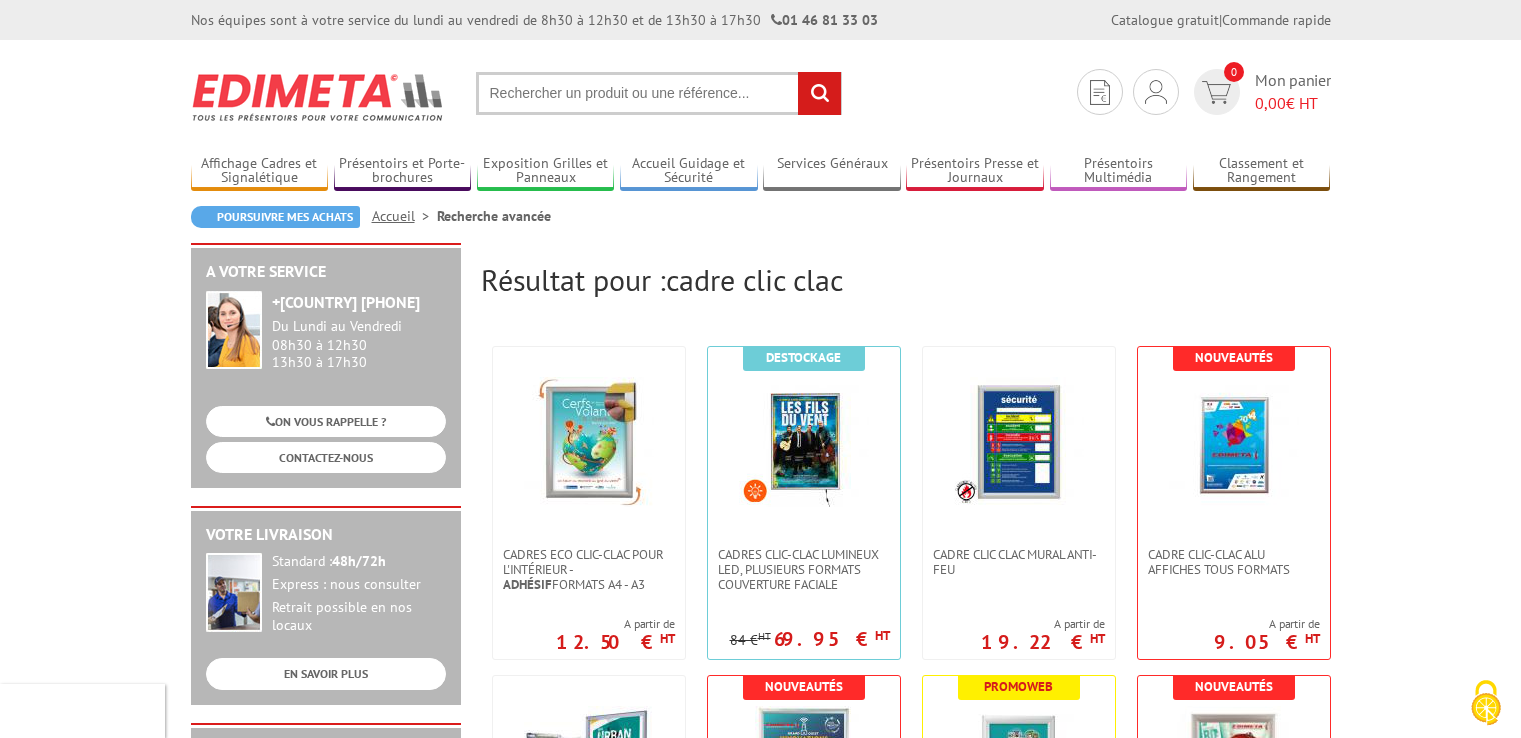 scroll, scrollTop: 0, scrollLeft: 0, axis: both 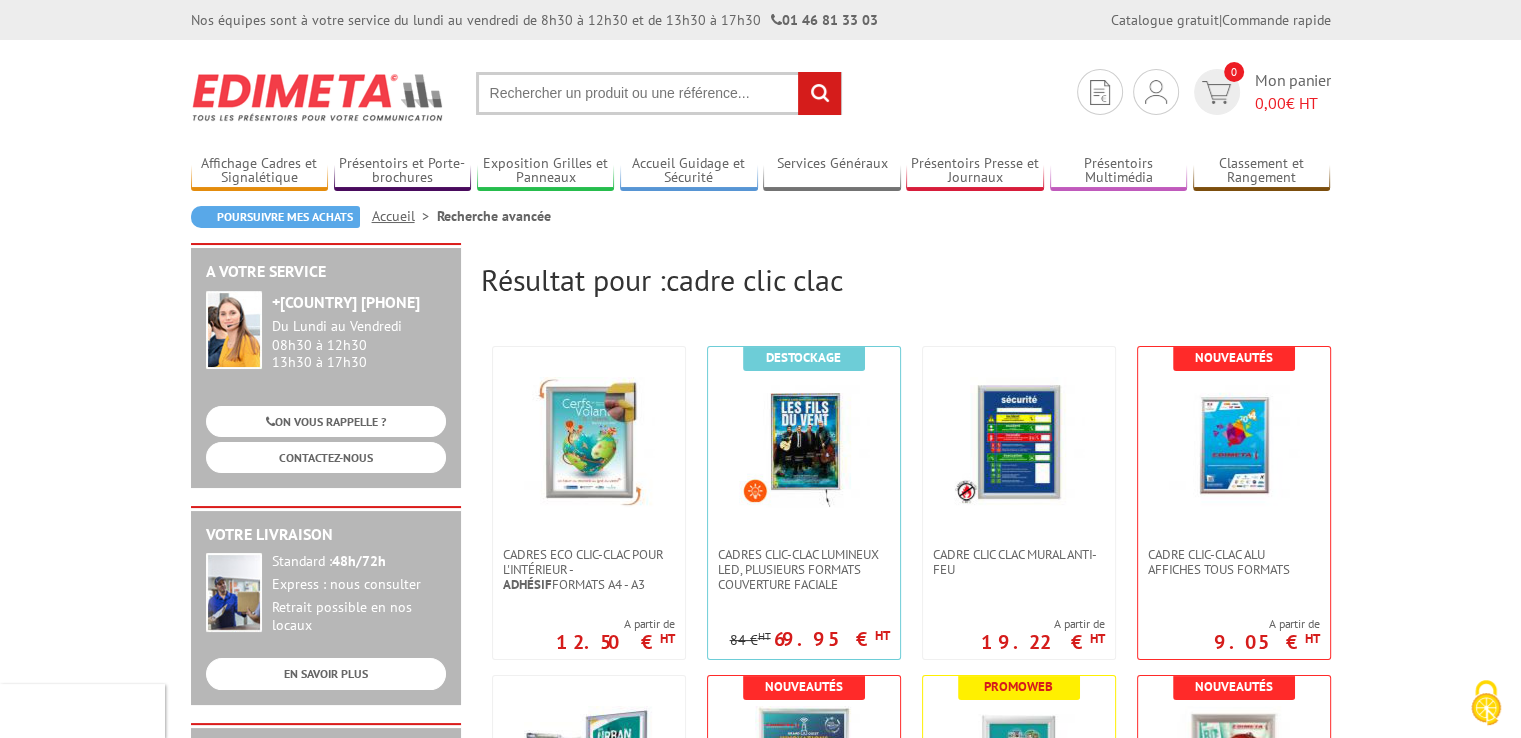 click on "Résultat pour :  cadre clic clac" at bounding box center [906, 279] 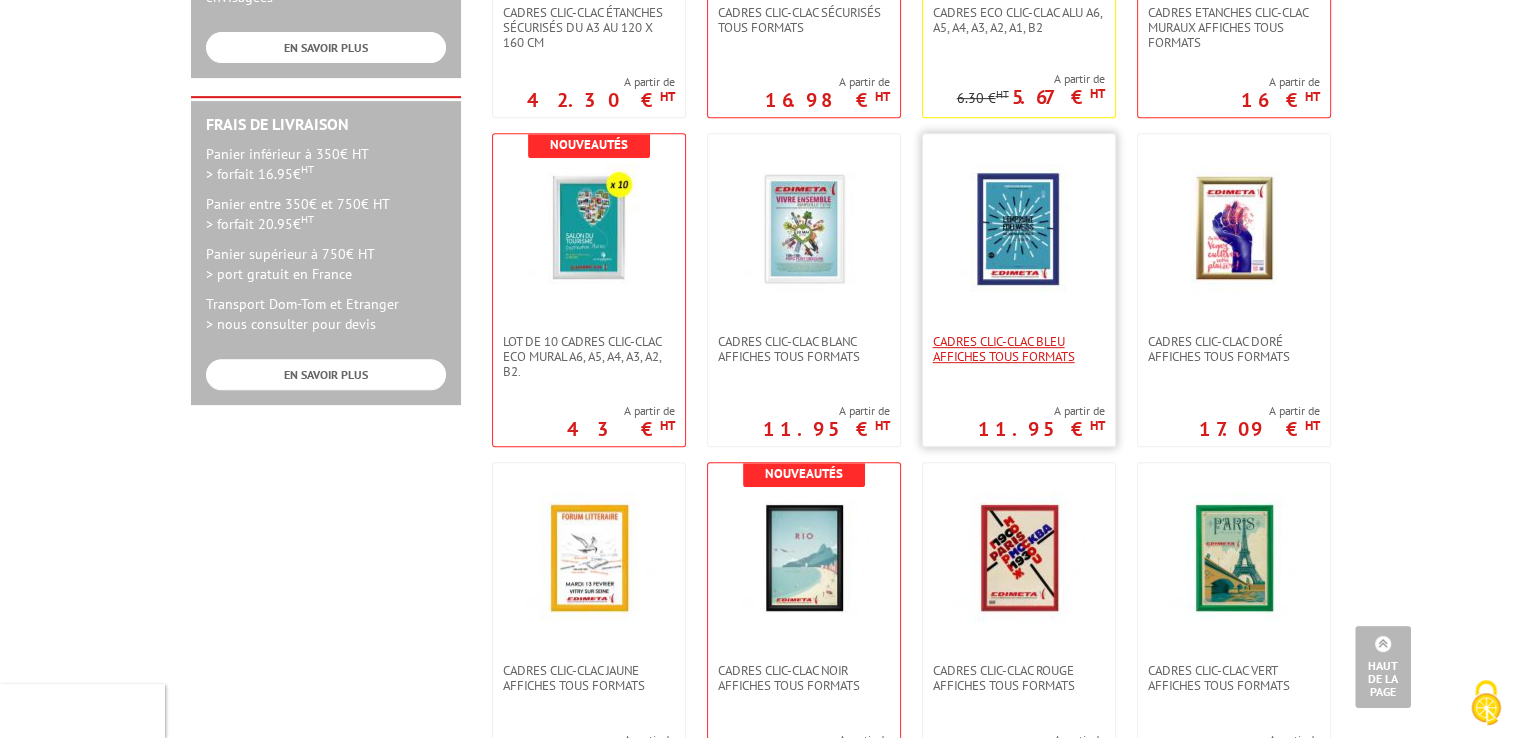 scroll, scrollTop: 1100, scrollLeft: 0, axis: vertical 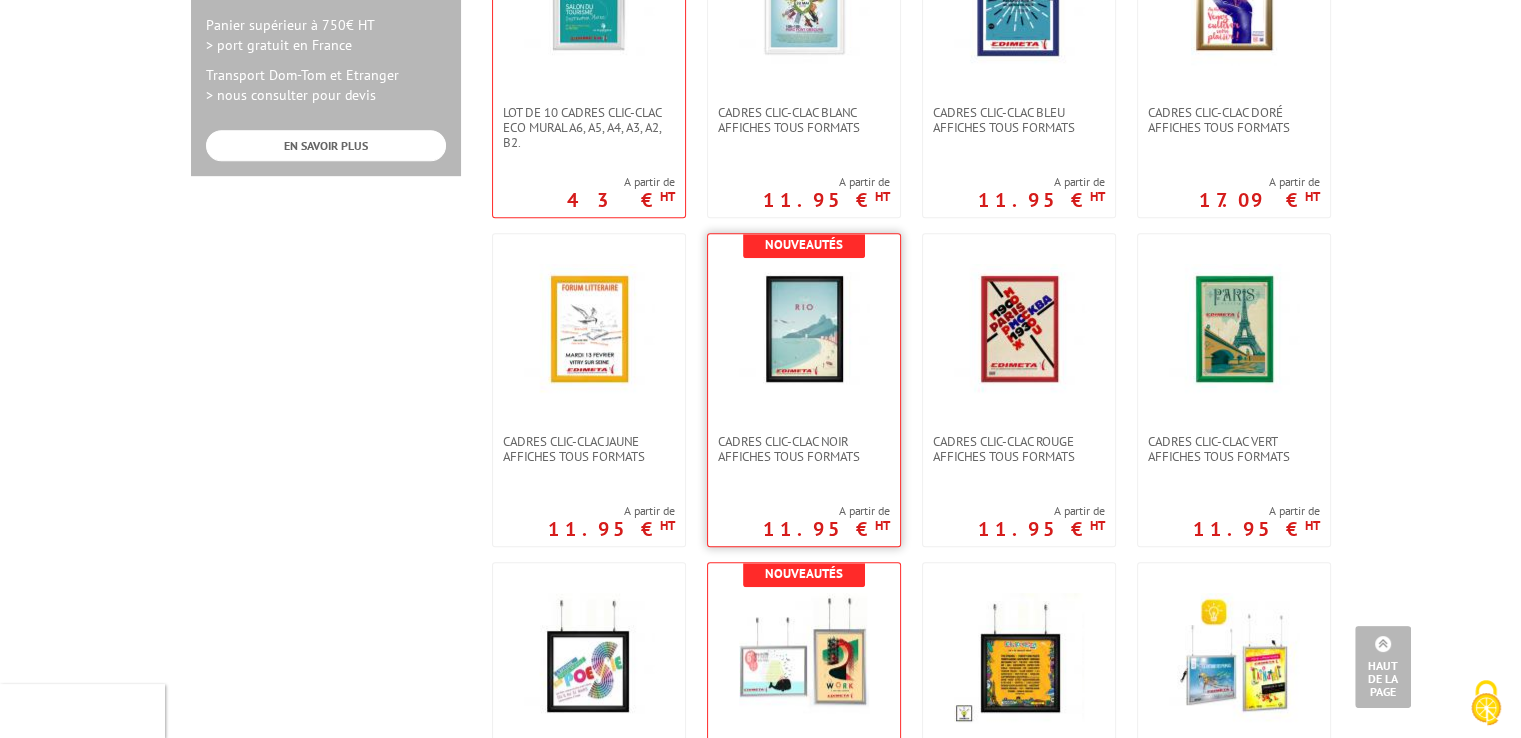 click at bounding box center [804, 329] 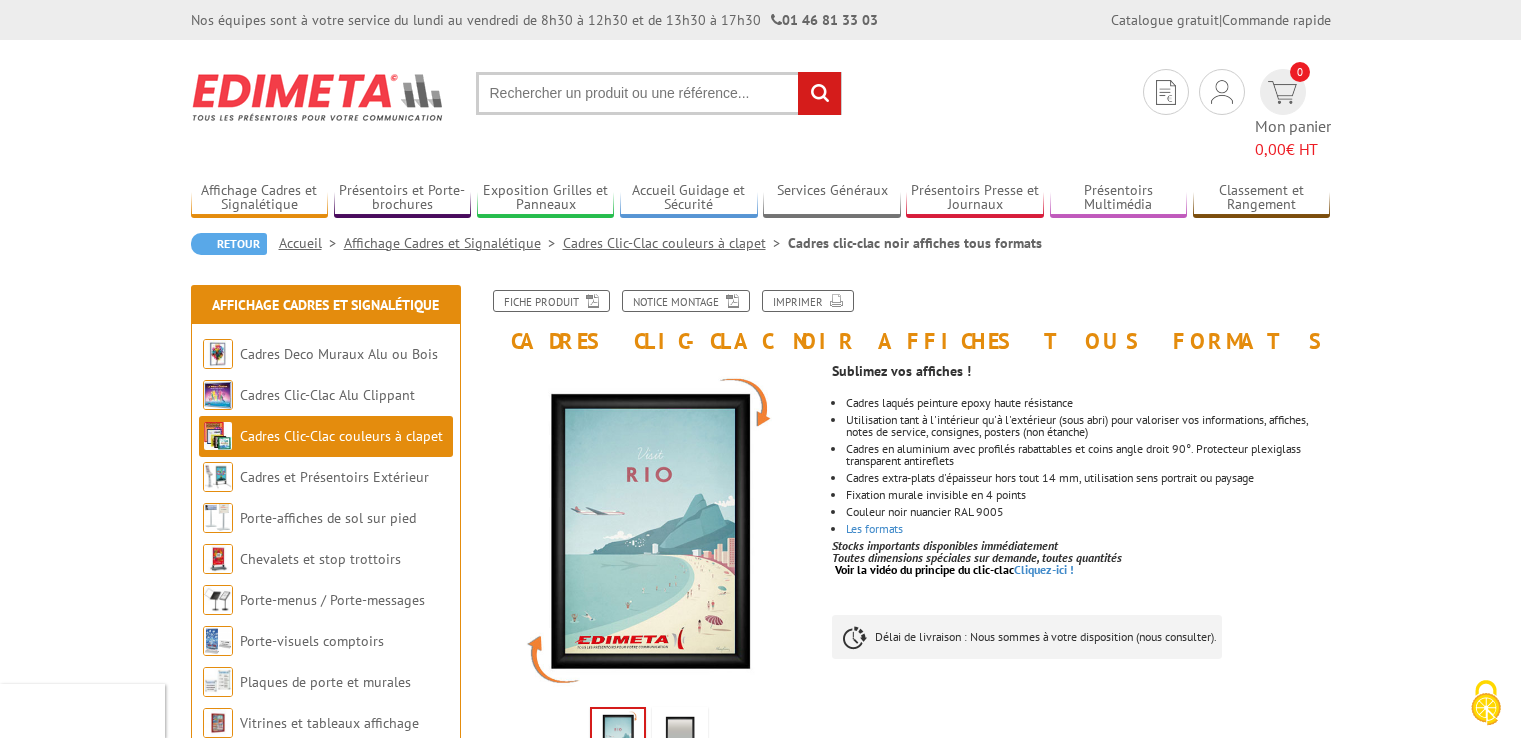 scroll, scrollTop: 0, scrollLeft: 0, axis: both 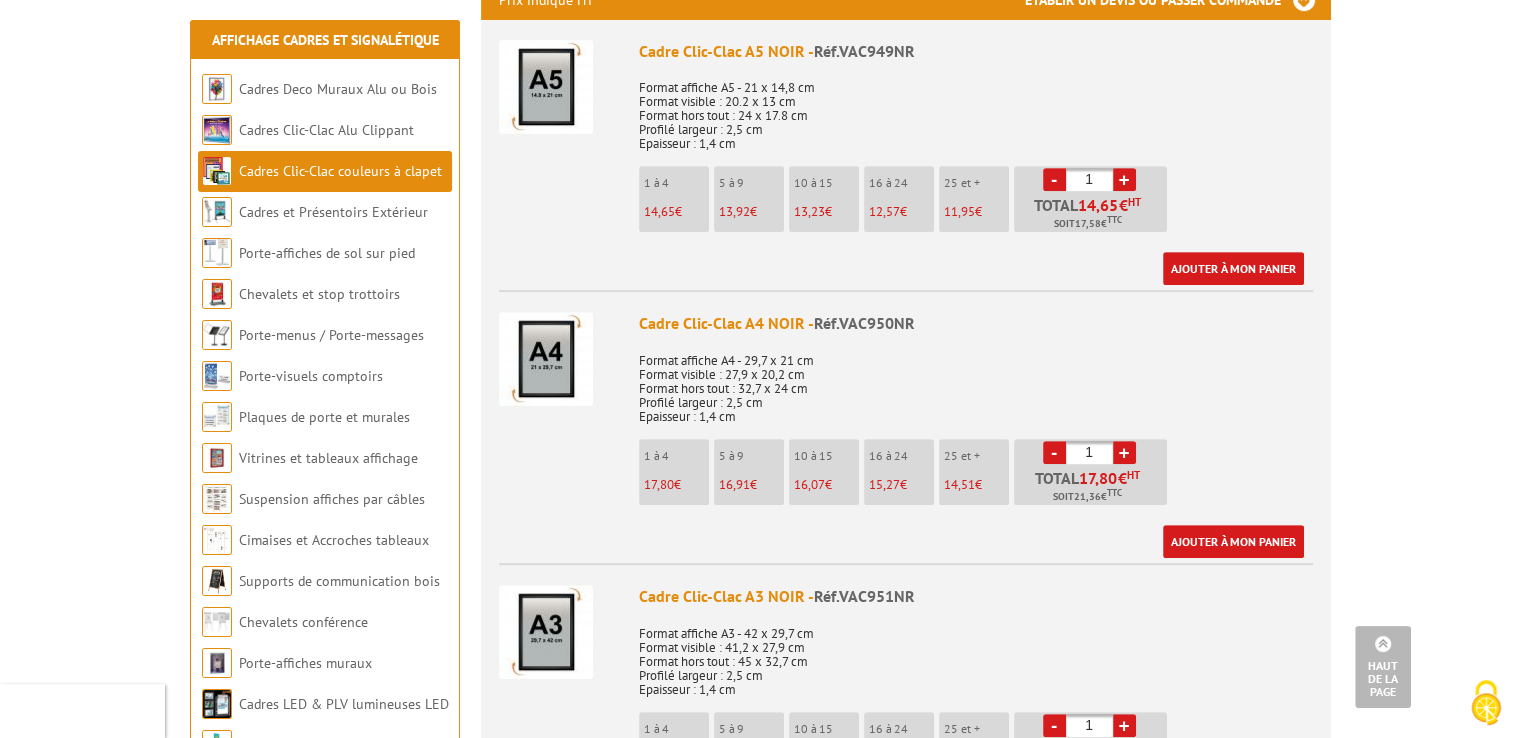 click on "Format affiche A4 - 29,7 x 21 cm Format visible : 27,9 x 20,2 cm Format hors tout : 32,7 x 24 cm Profilé largeur : 2,5 cm Epaisseur : 1,4 cm" at bounding box center (976, 382) 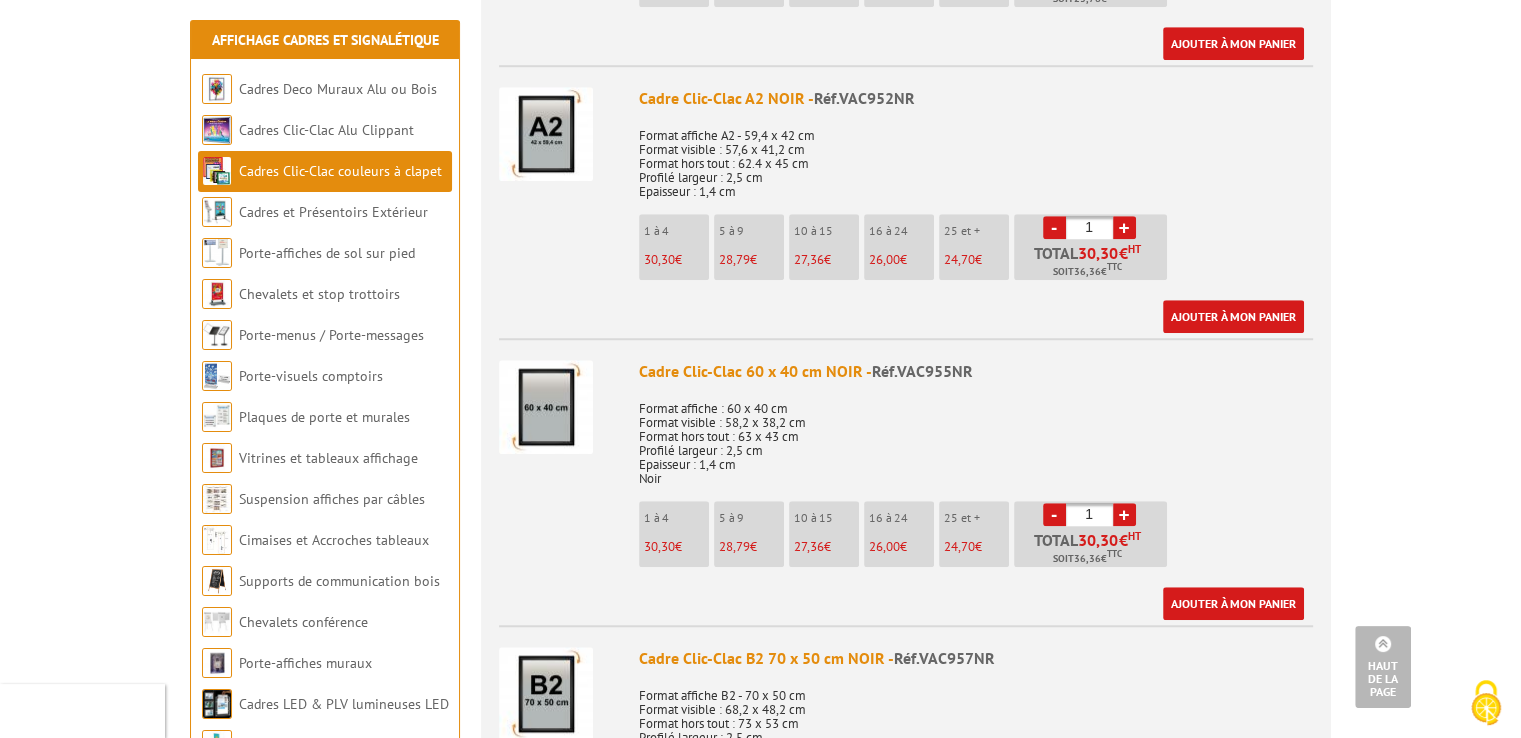scroll, scrollTop: 1700, scrollLeft: 0, axis: vertical 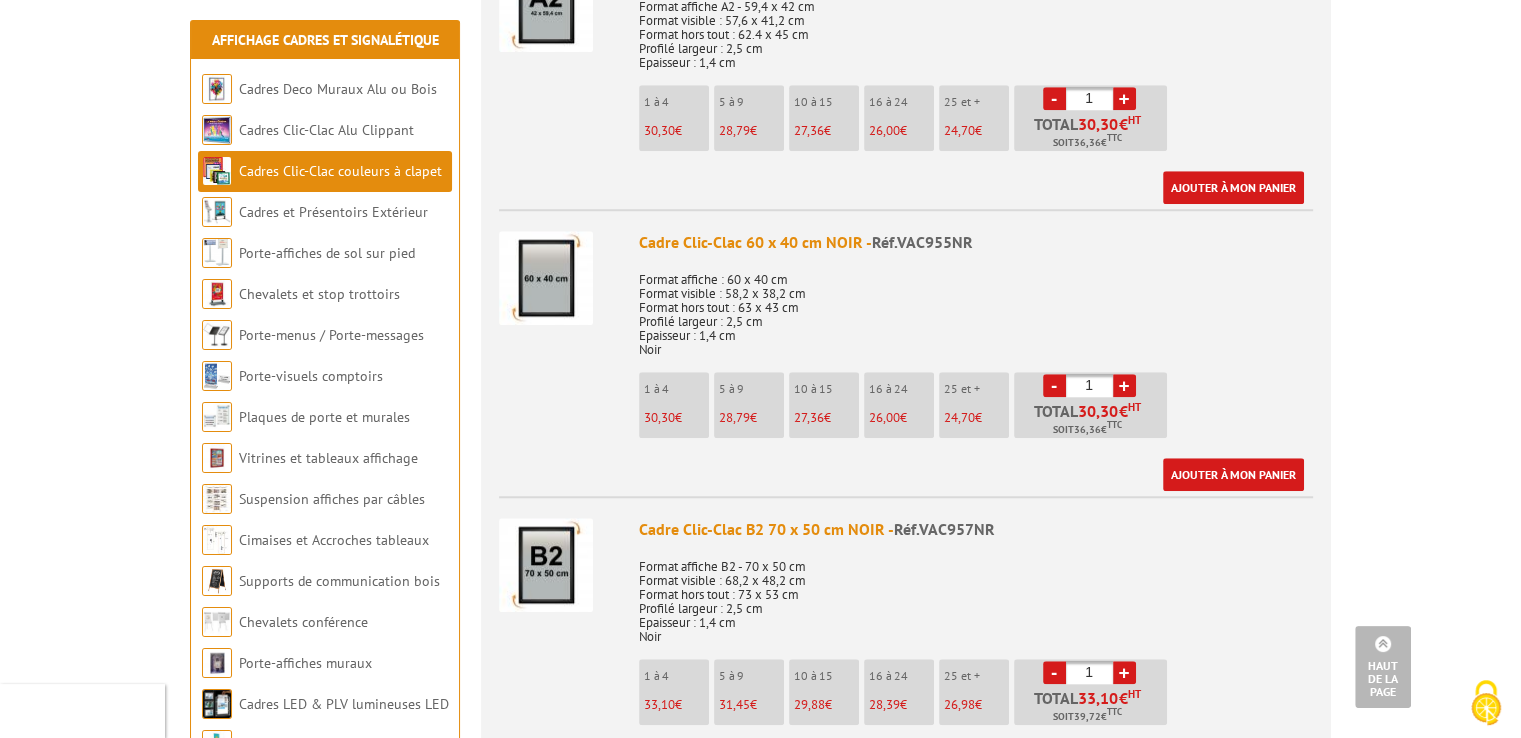 click on "+" at bounding box center [1124, 385] 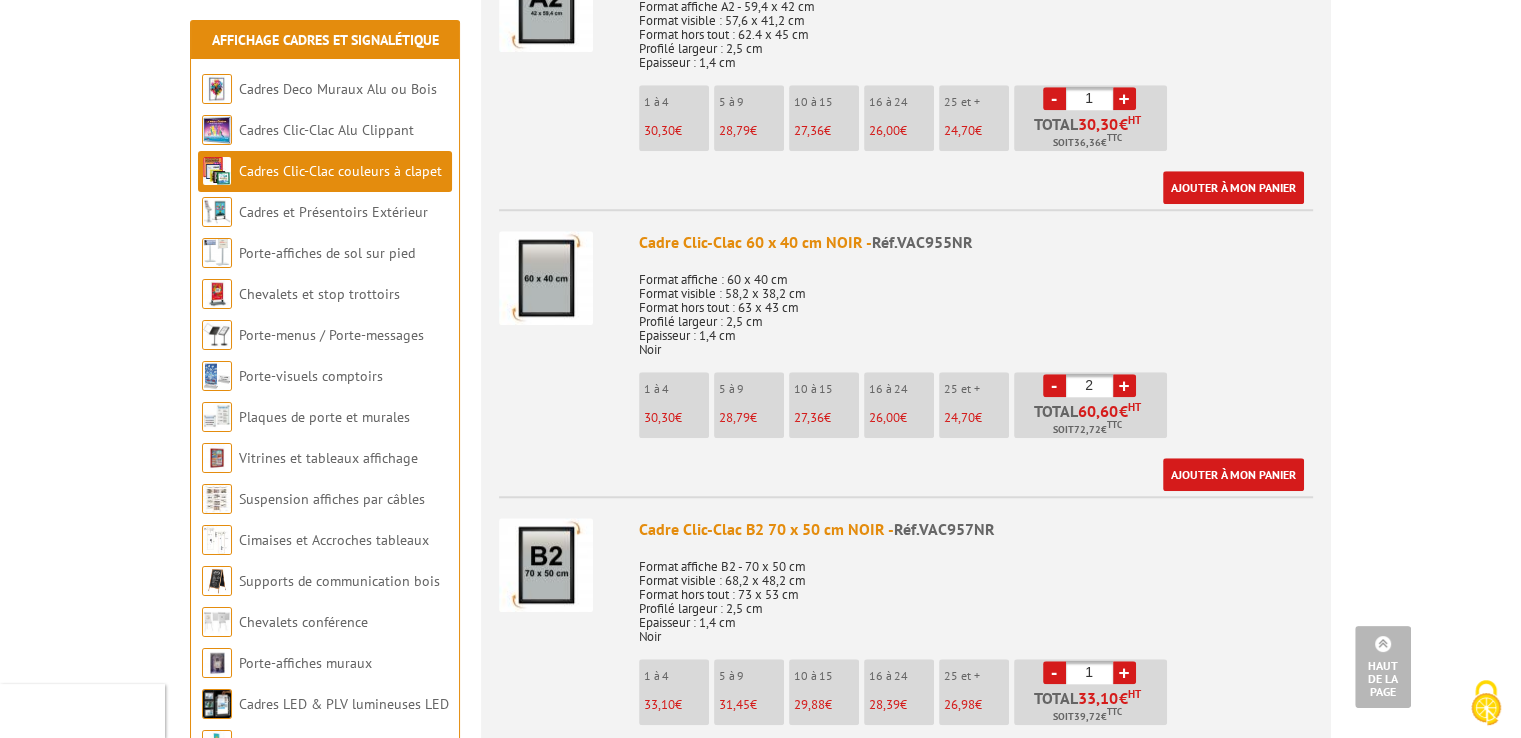 click on "+" at bounding box center (1124, 385) 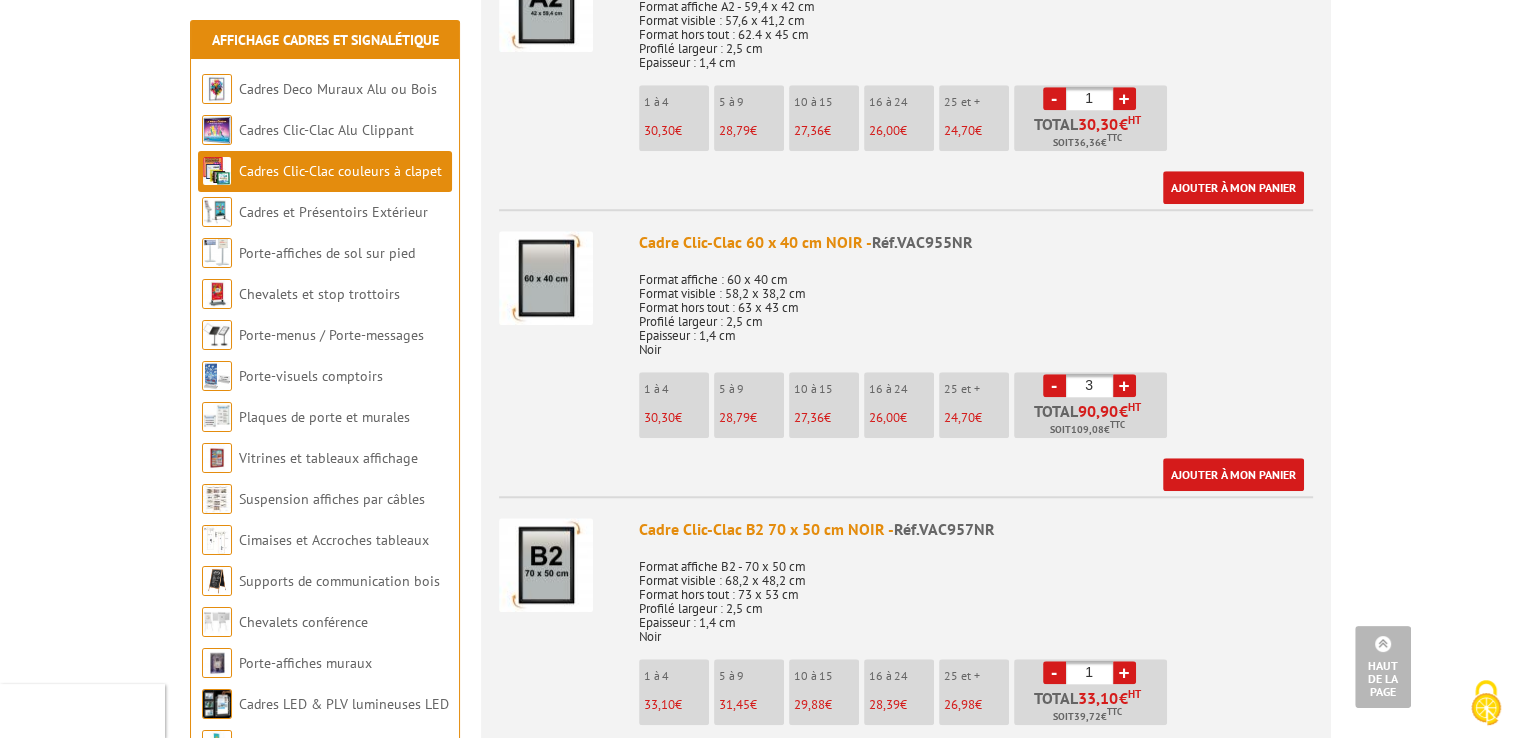 click on "+" at bounding box center (1124, 385) 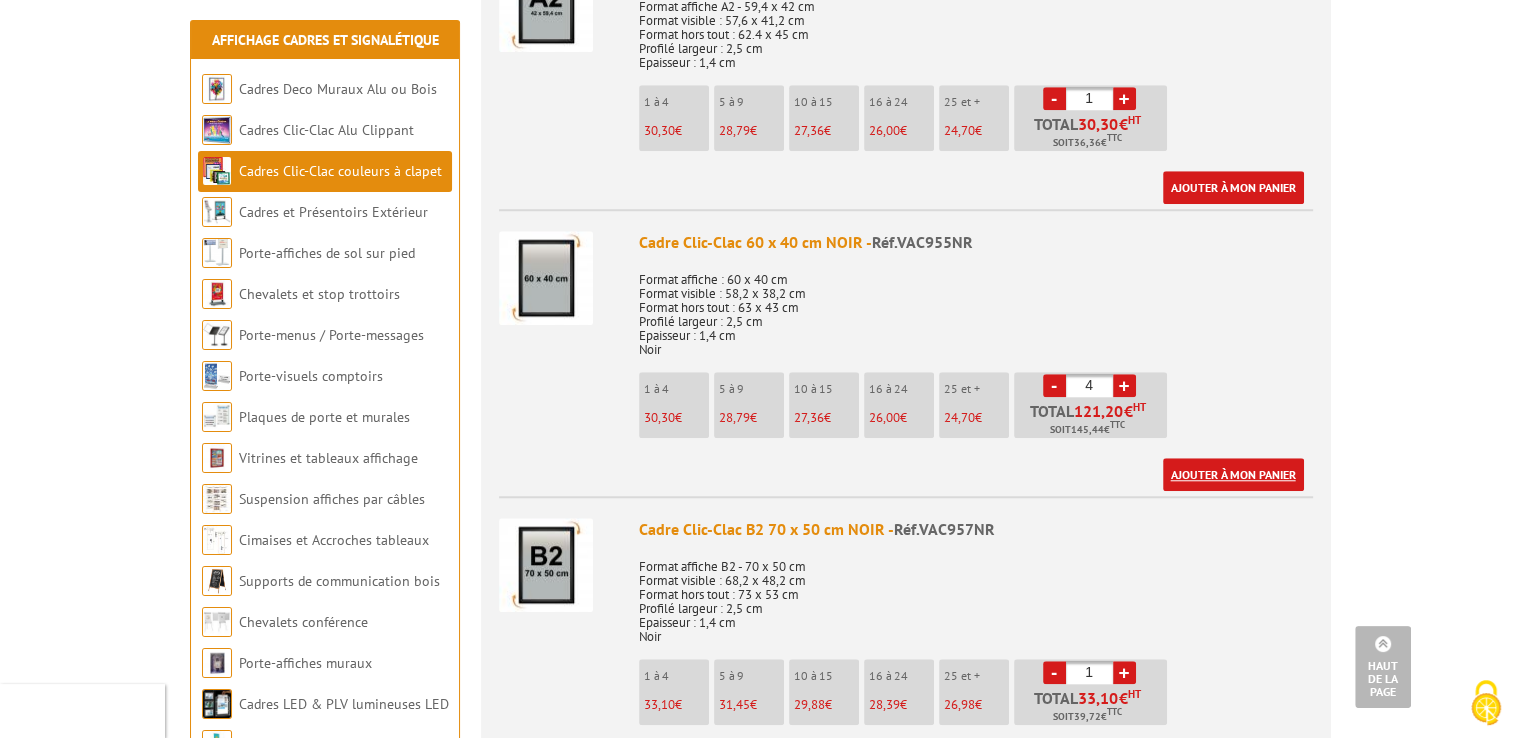 click on "Ajouter à mon panier" at bounding box center (1233, 474) 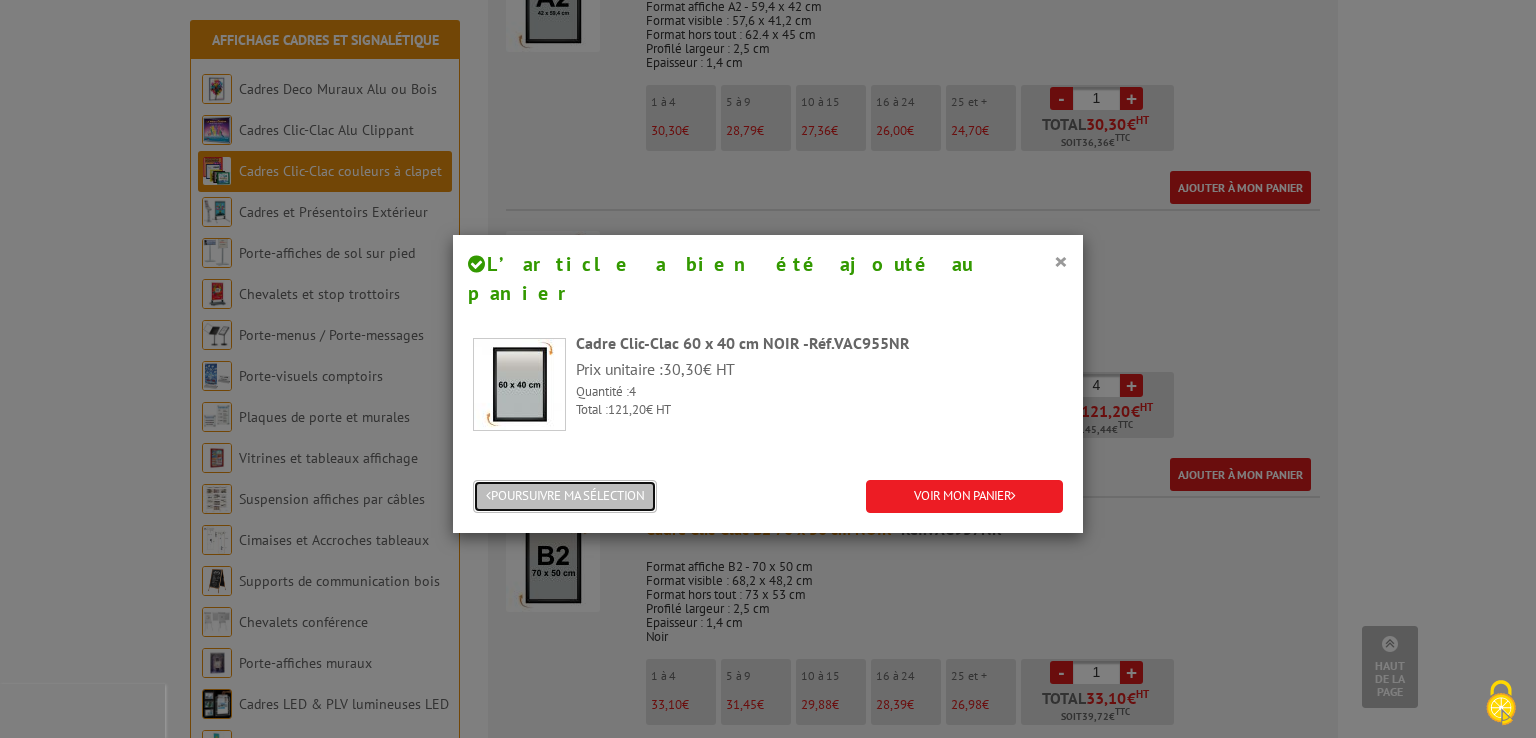 click on "POURSUIVRE MA SÉLECTION" at bounding box center [565, 496] 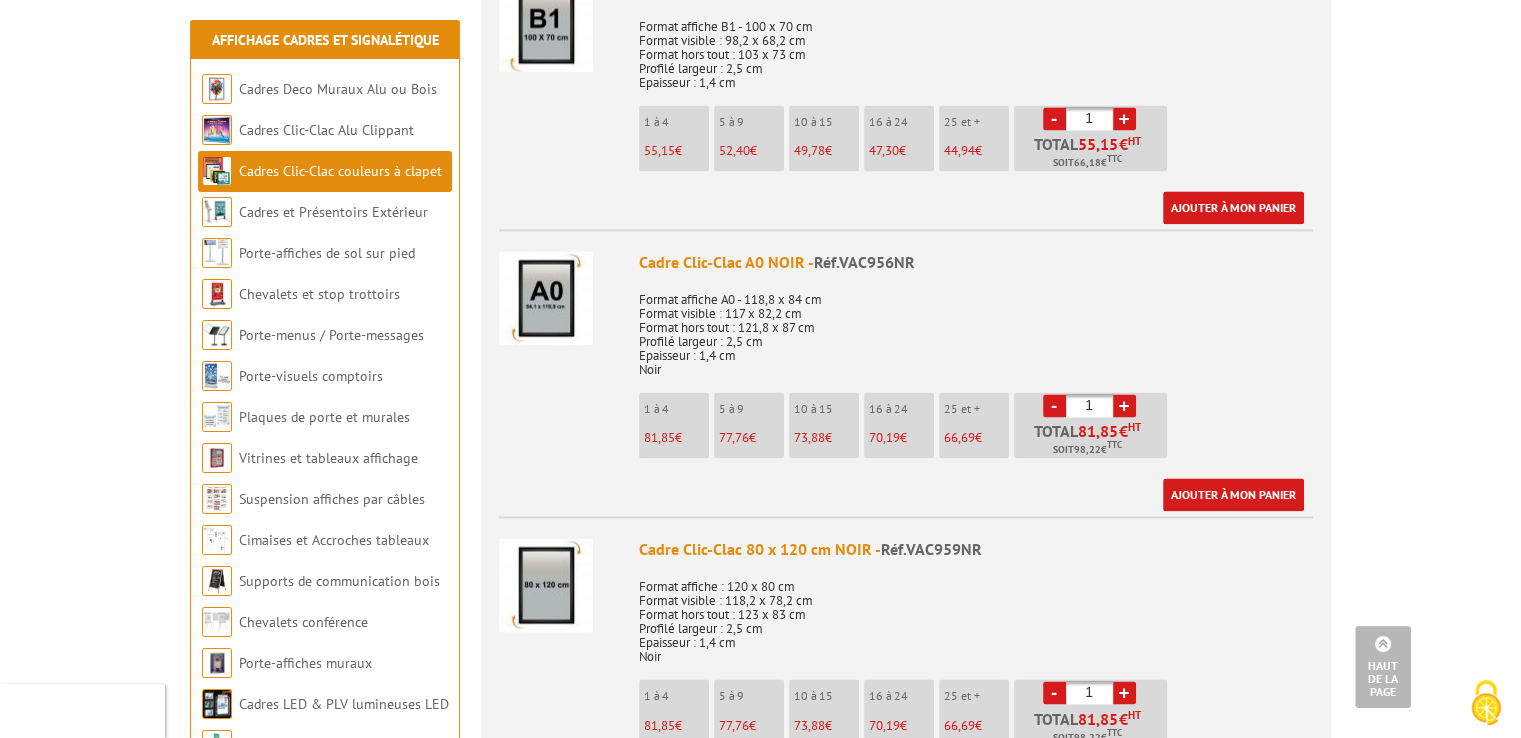 scroll, scrollTop: 3200, scrollLeft: 0, axis: vertical 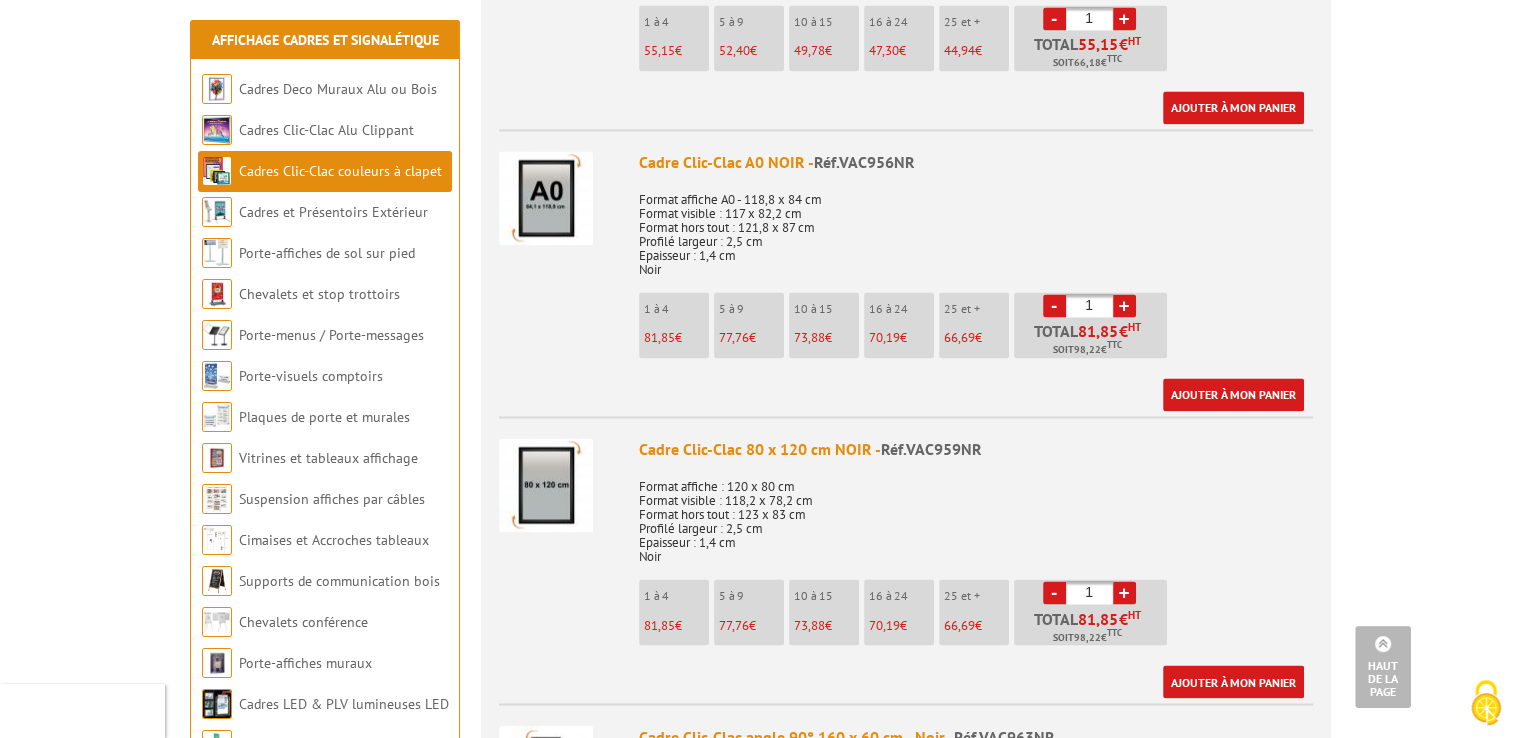 click on "+" at bounding box center (1124, 592) 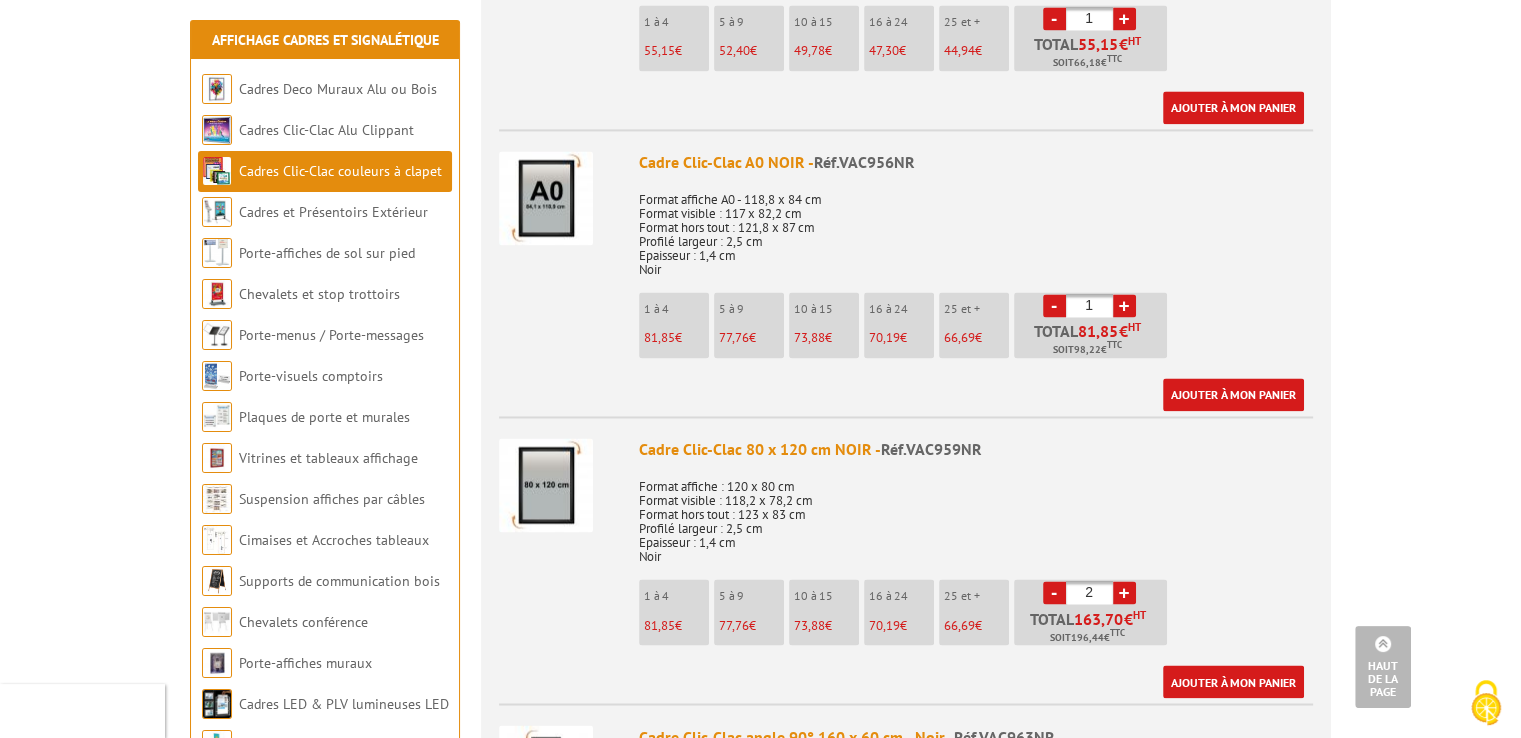 click on "+" at bounding box center [1124, 592] 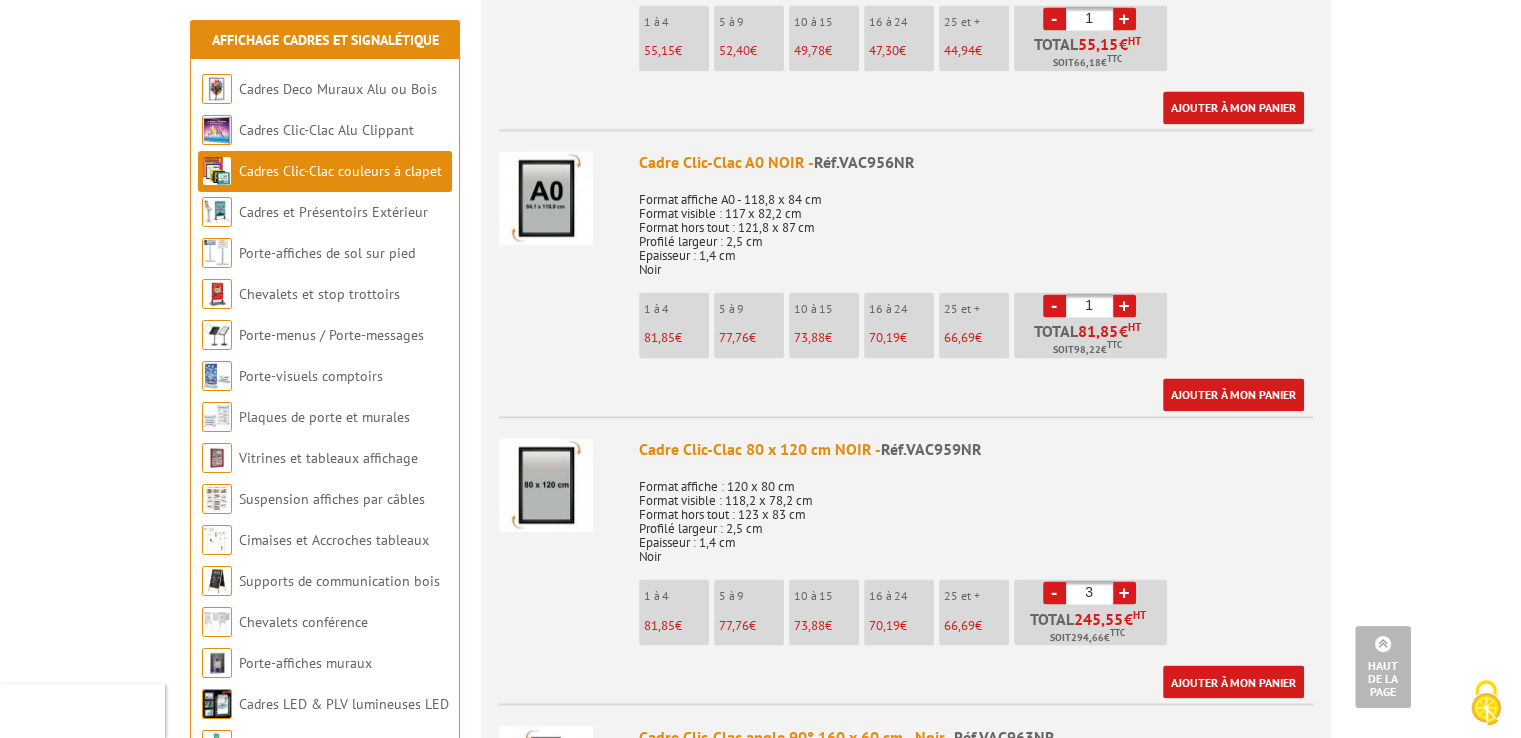 click on "+" at bounding box center [1124, 592] 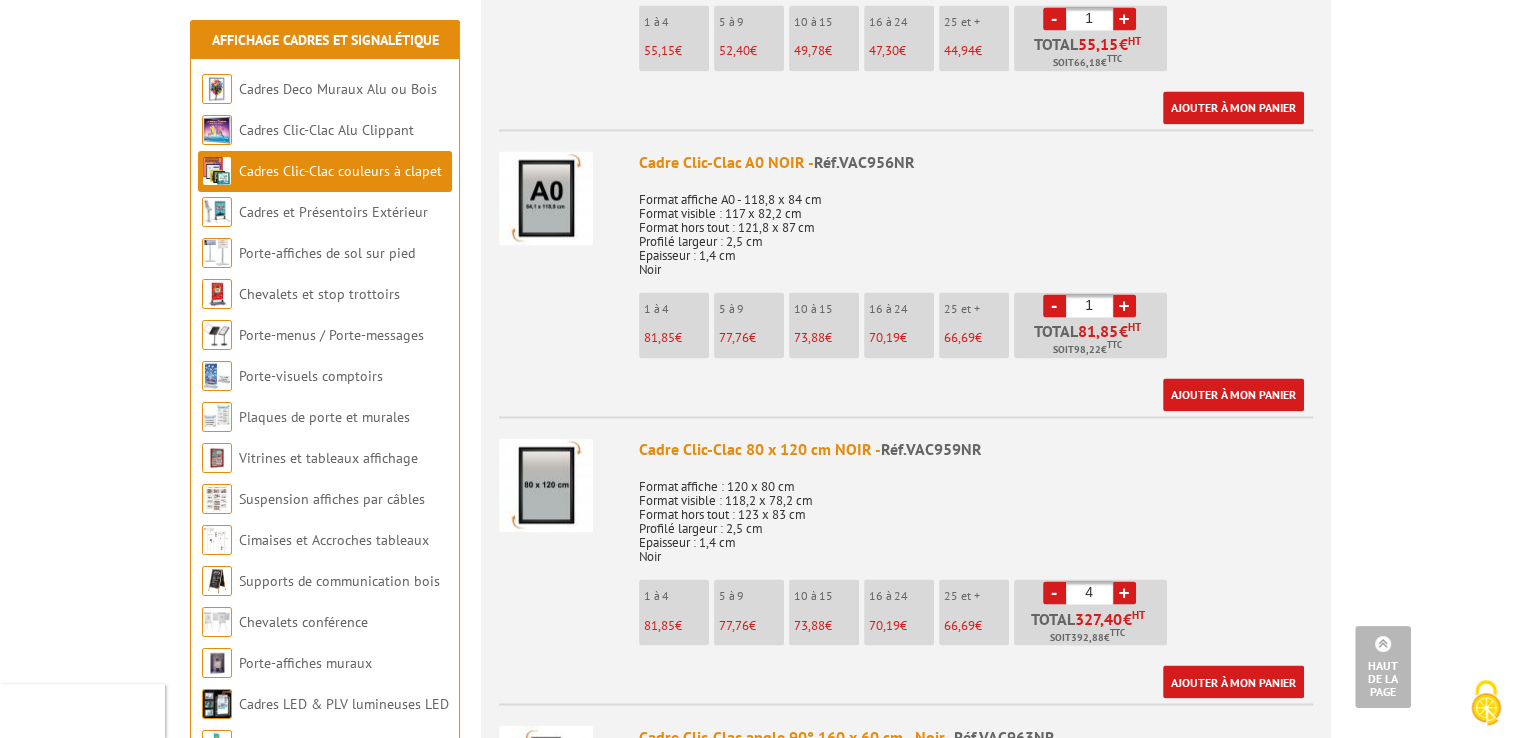 click on "+" at bounding box center [1124, 592] 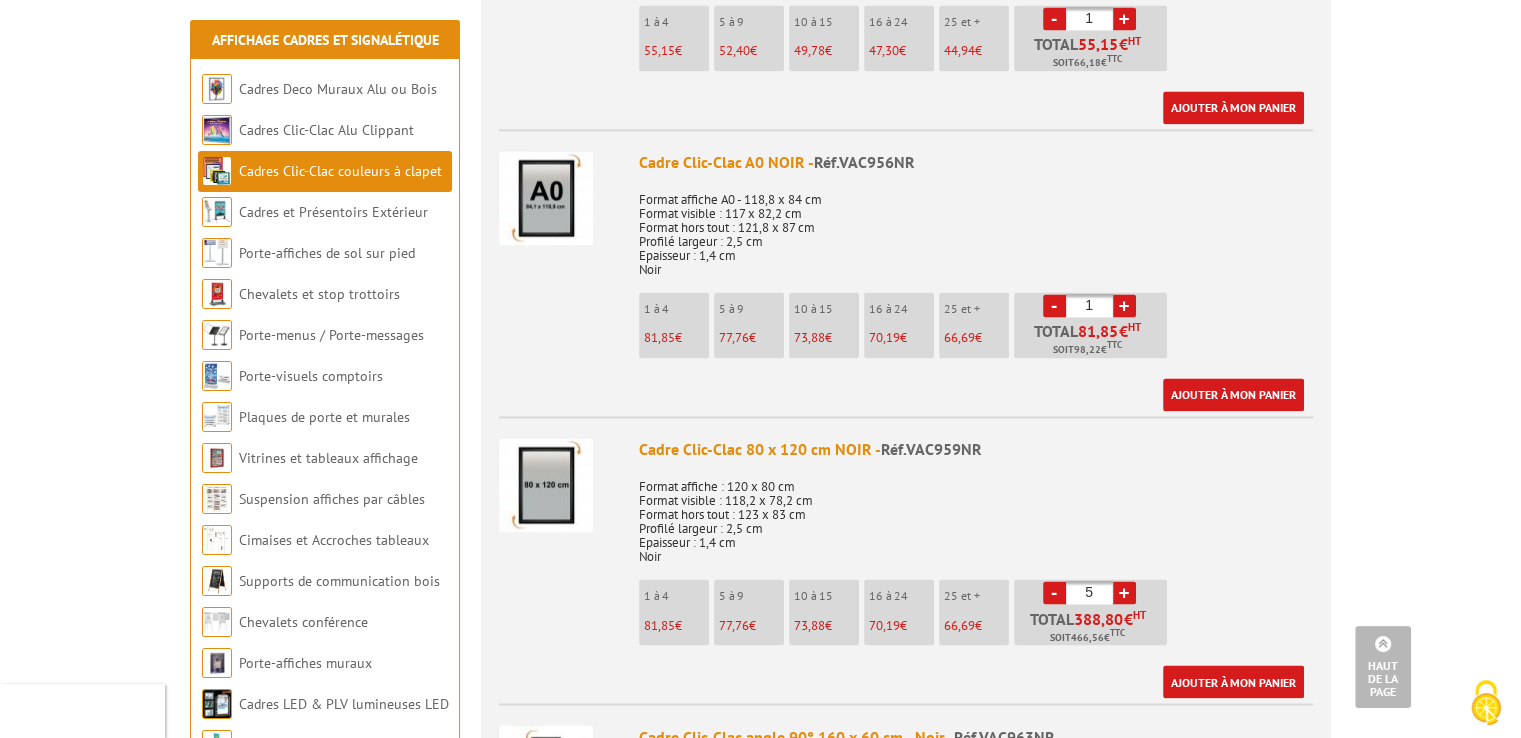 click on "+" at bounding box center (1124, 592) 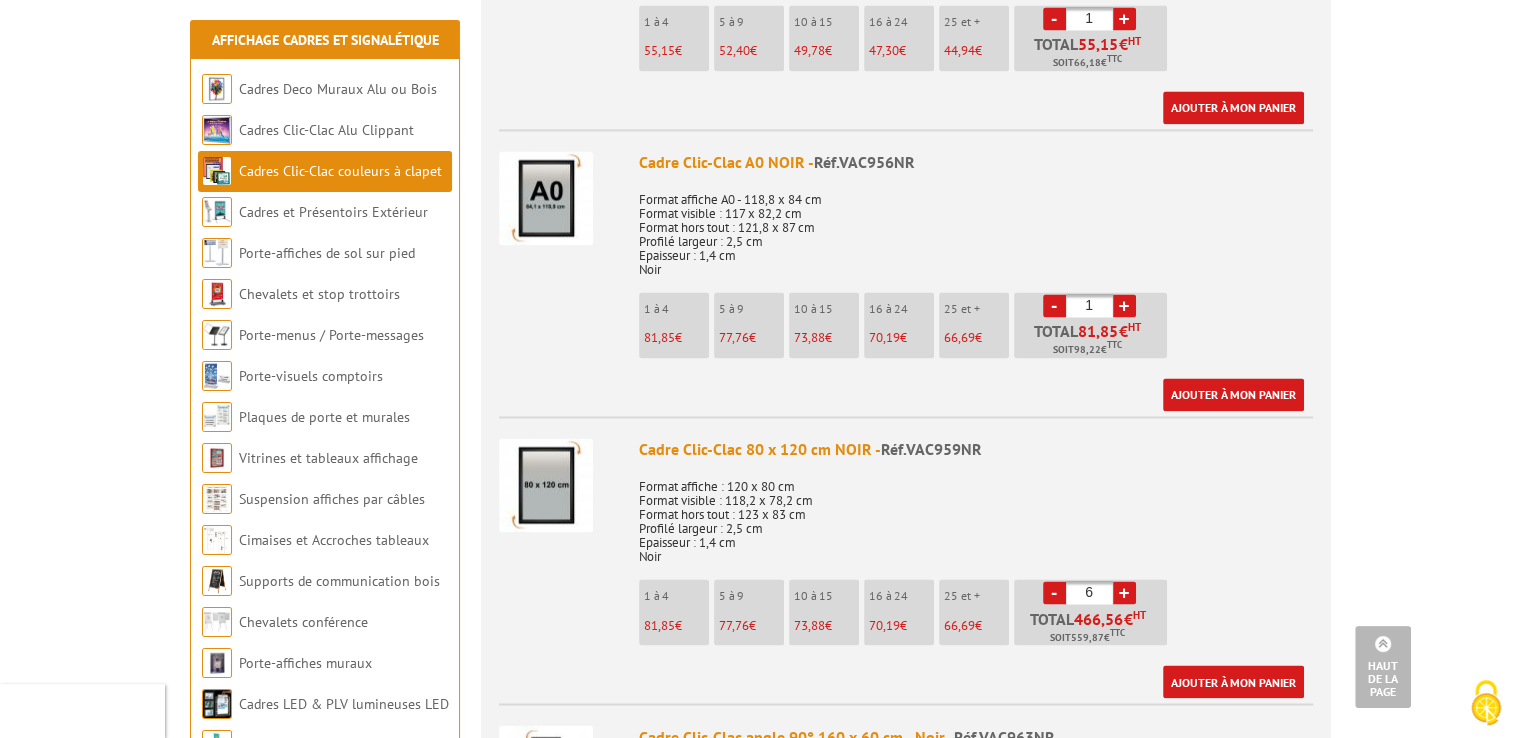 click on "+" at bounding box center (1124, 592) 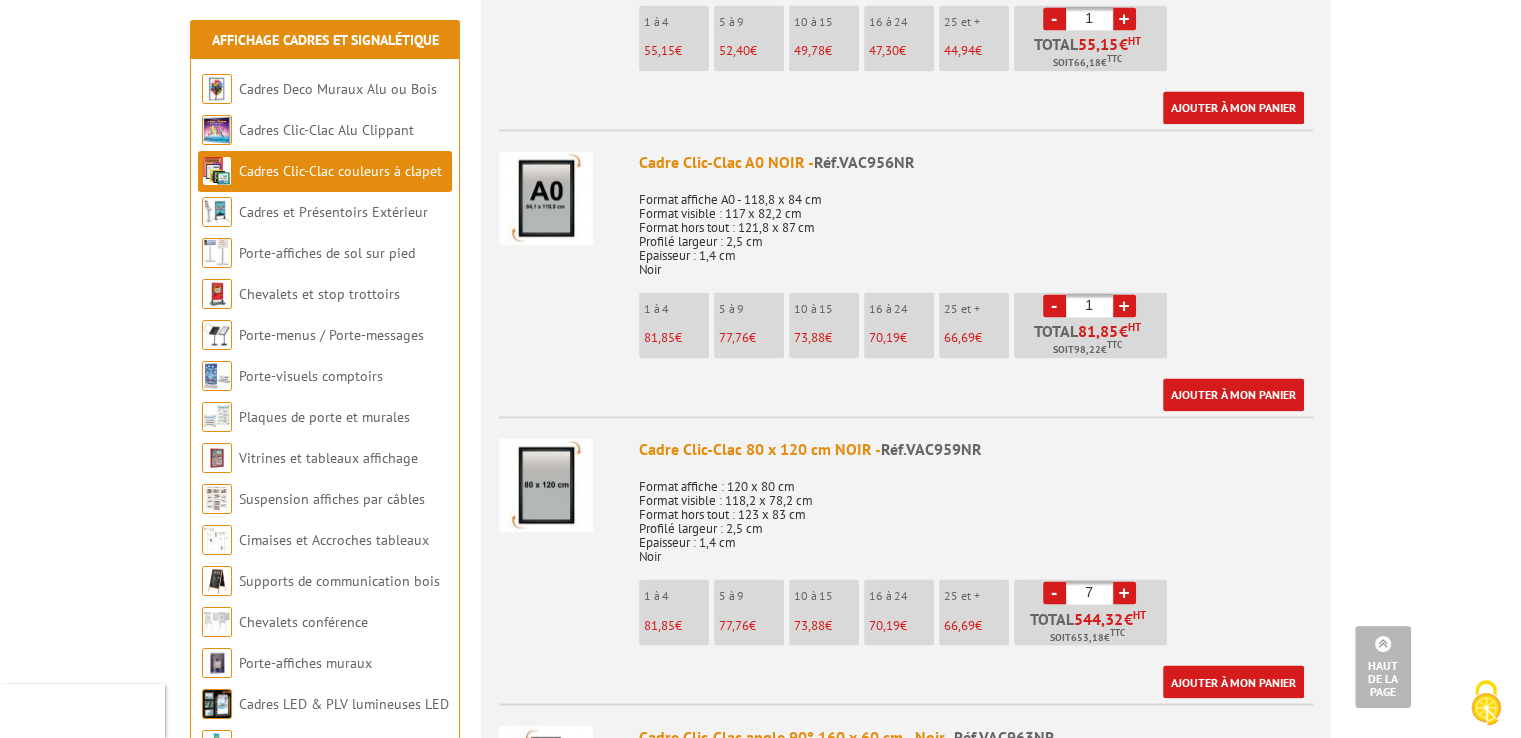 click on "+" at bounding box center [1124, 592] 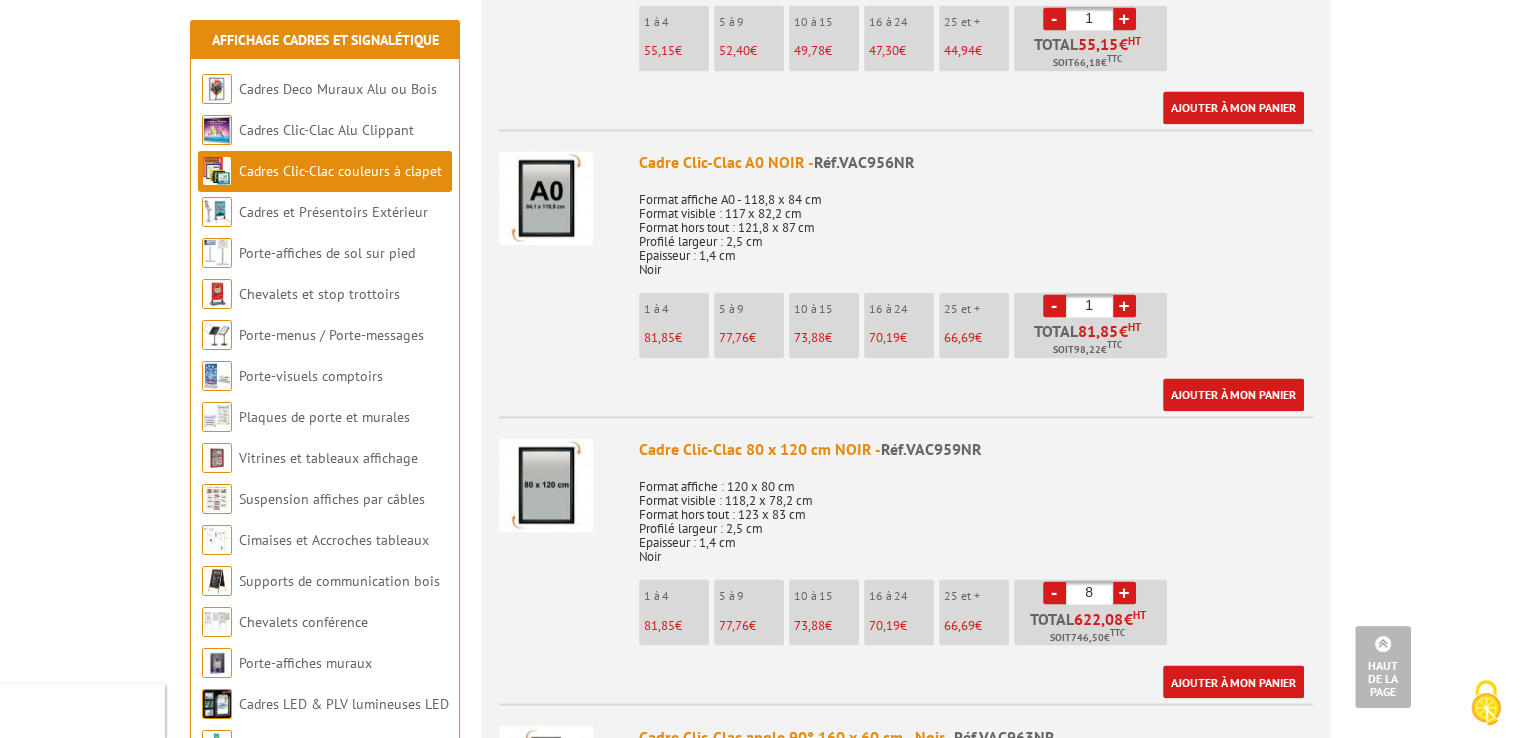 click on "+" at bounding box center [1124, 592] 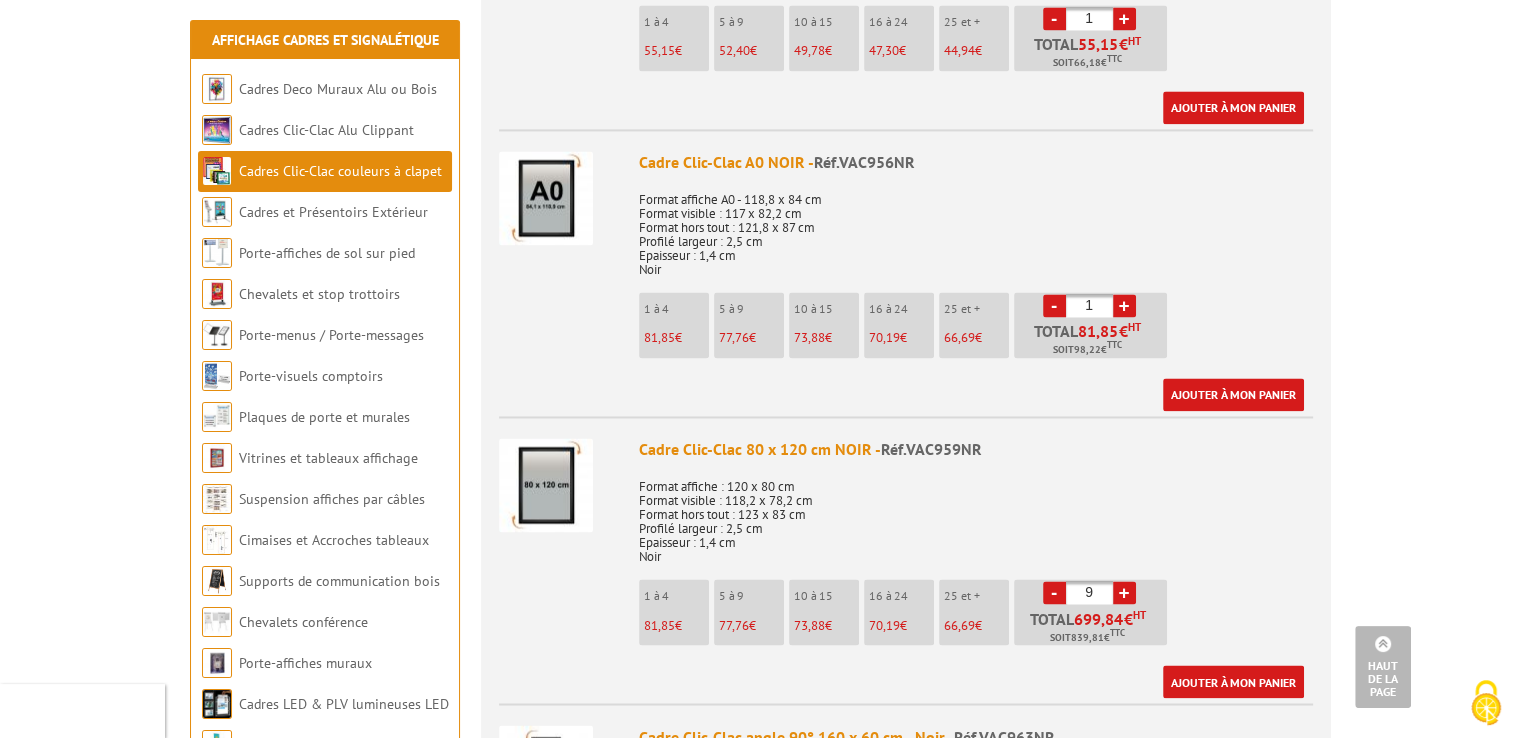 click on "+" at bounding box center (1124, 592) 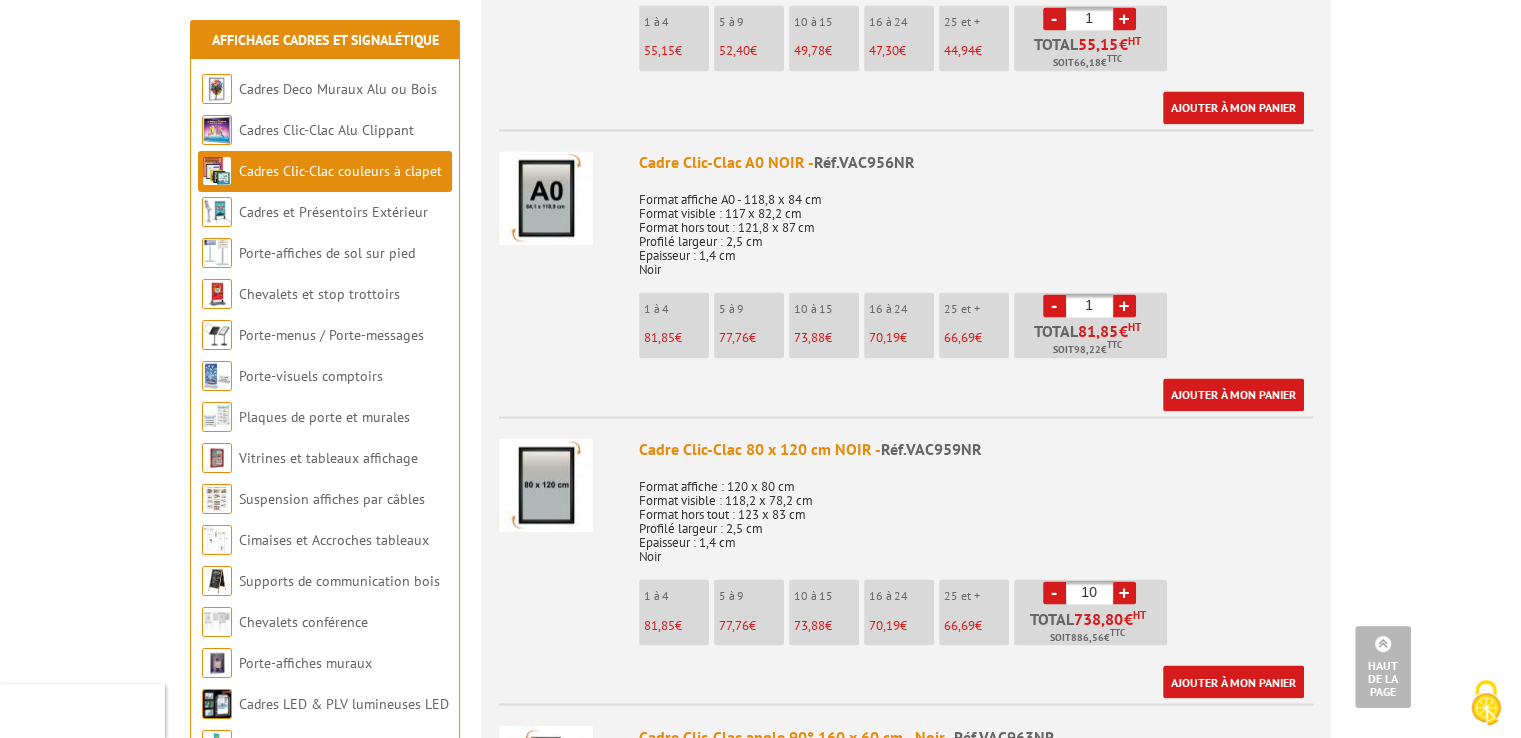 click on "+" at bounding box center (1124, 592) 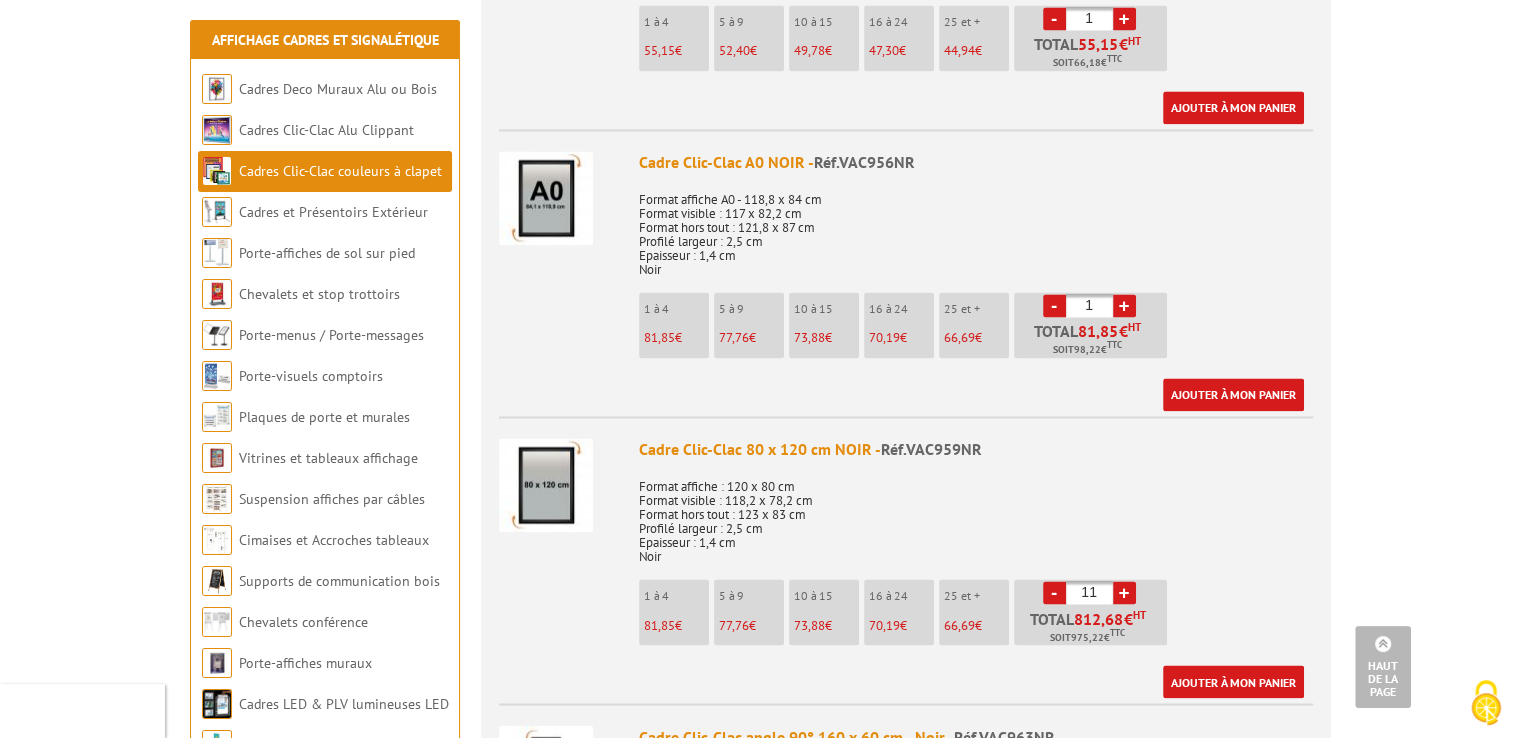 click on "+" at bounding box center [1124, 592] 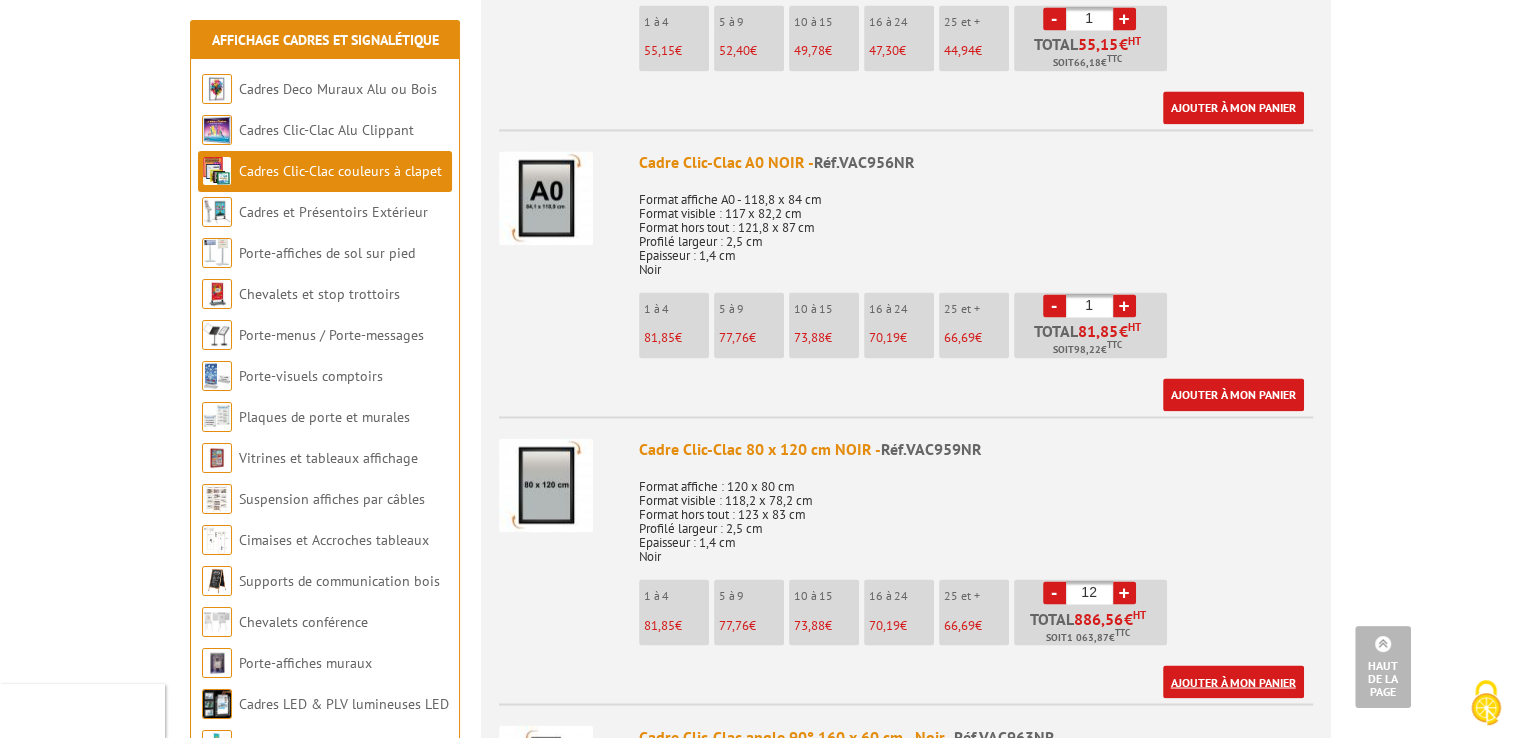 click on "Ajouter à mon panier" at bounding box center [1233, 681] 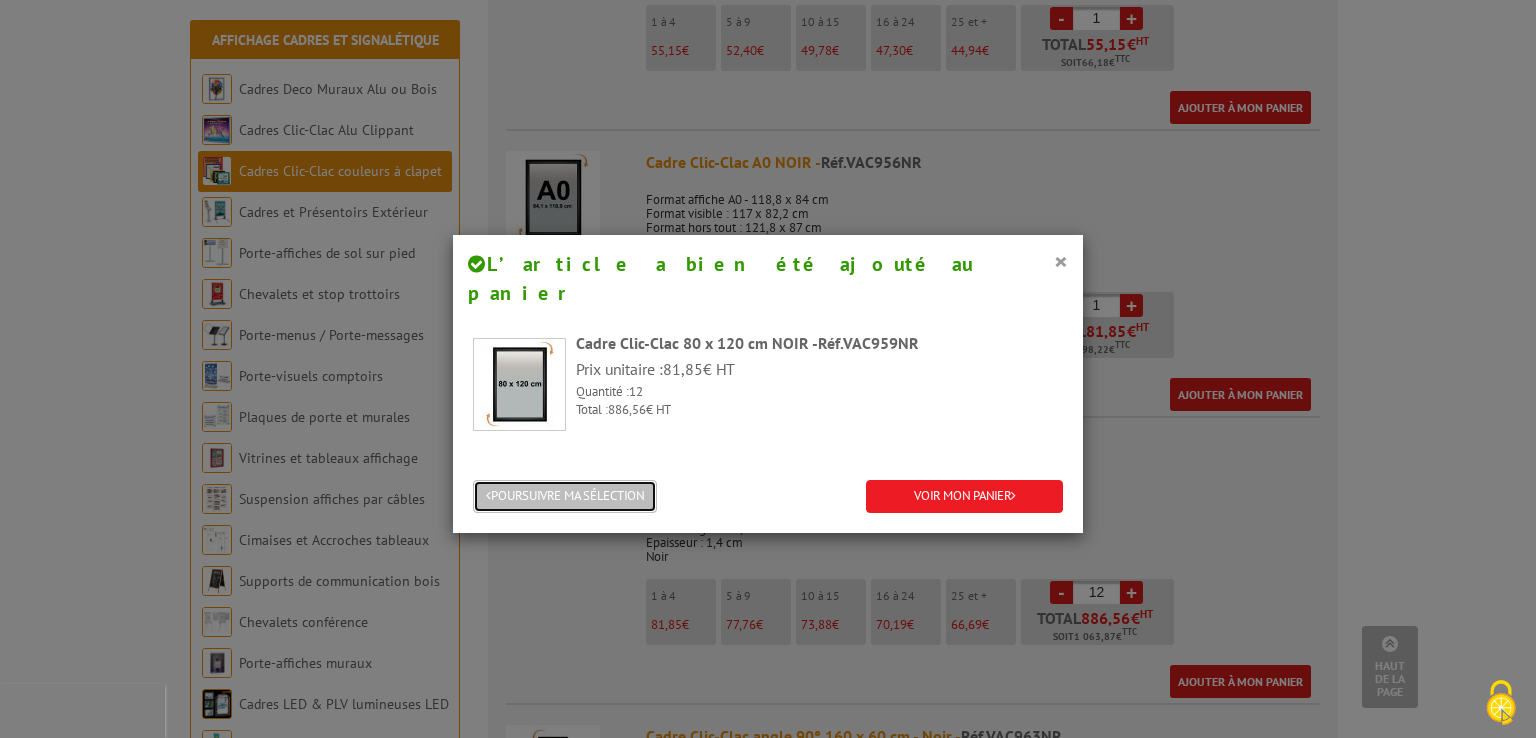 click on "POURSUIVRE MA SÉLECTION" at bounding box center (565, 496) 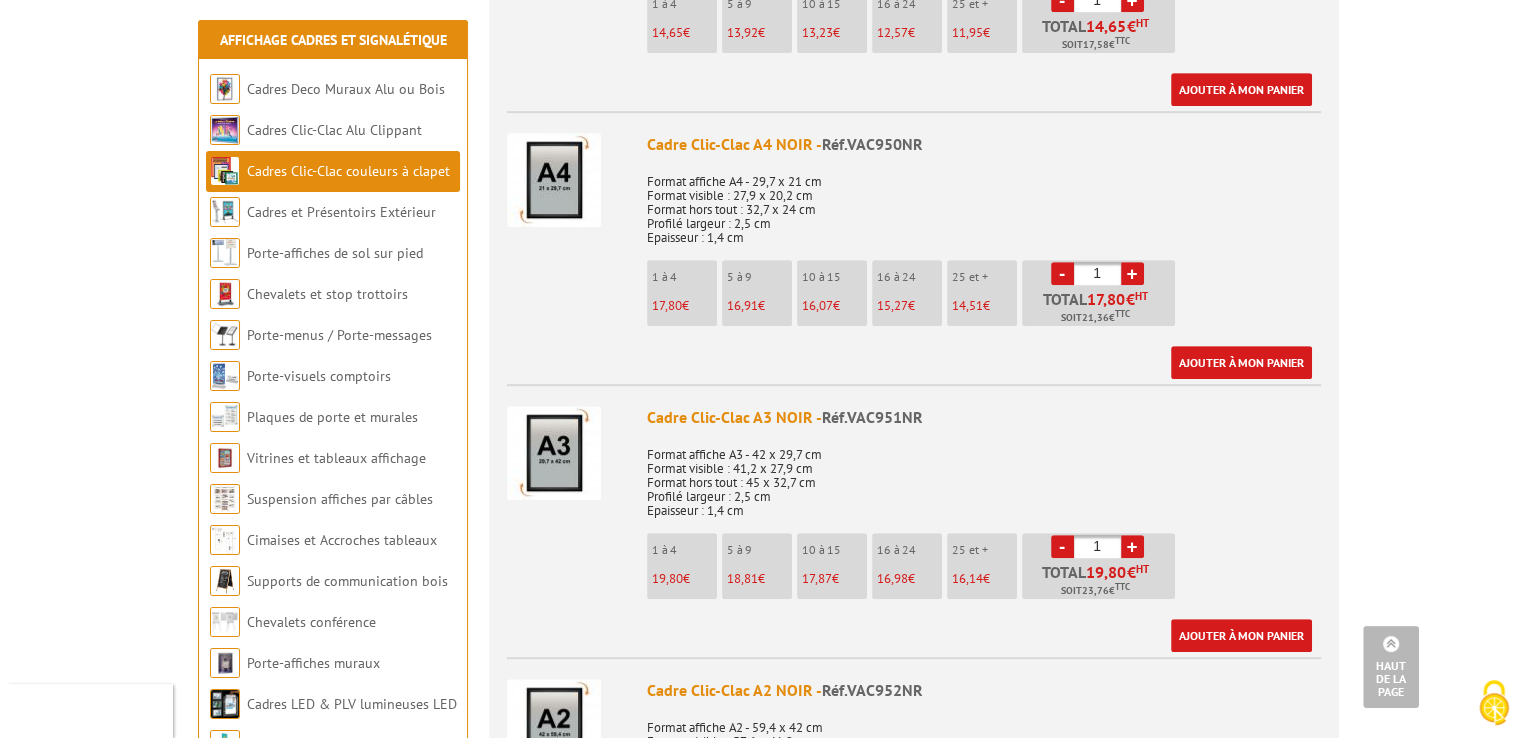 scroll, scrollTop: 1000, scrollLeft: 0, axis: vertical 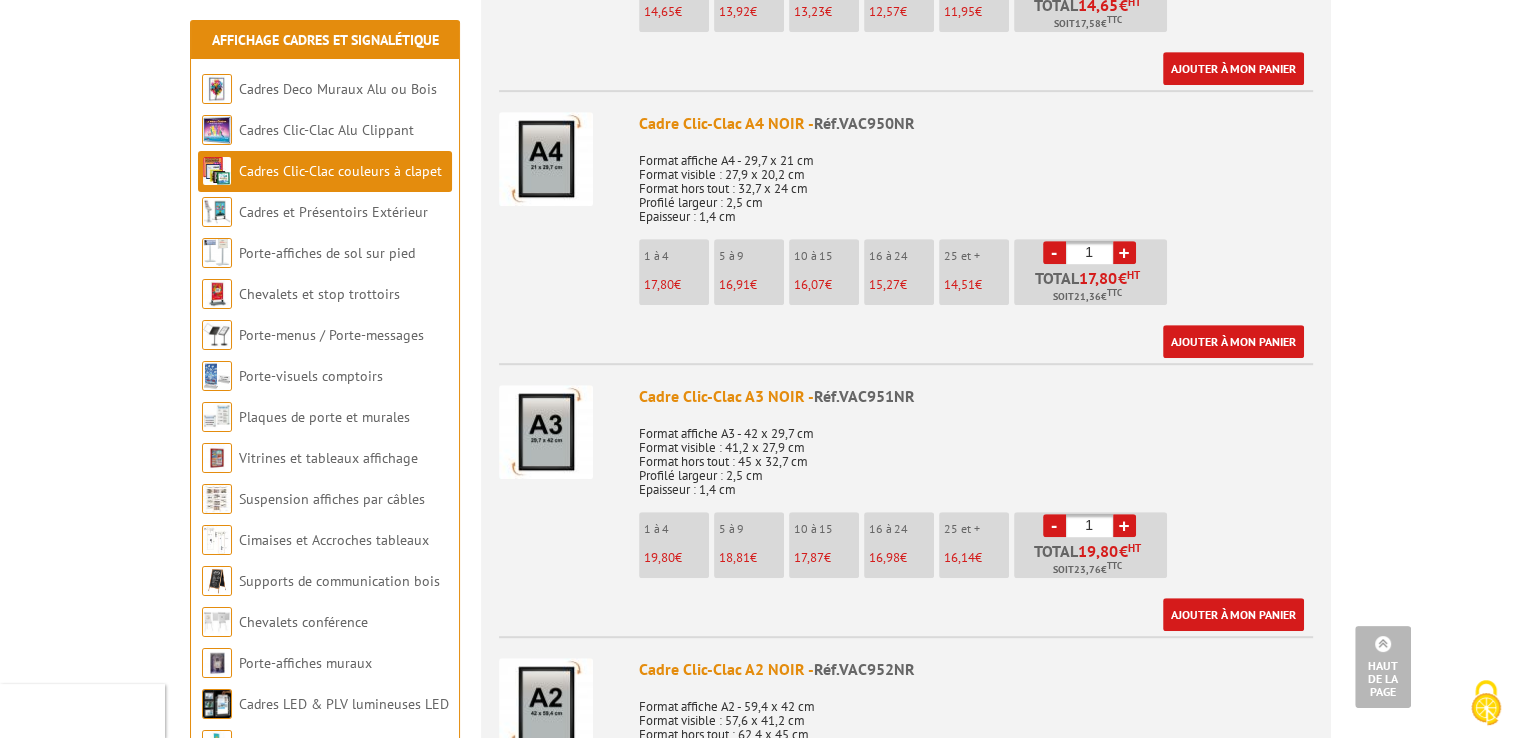 click on "+" at bounding box center (1124, 525) 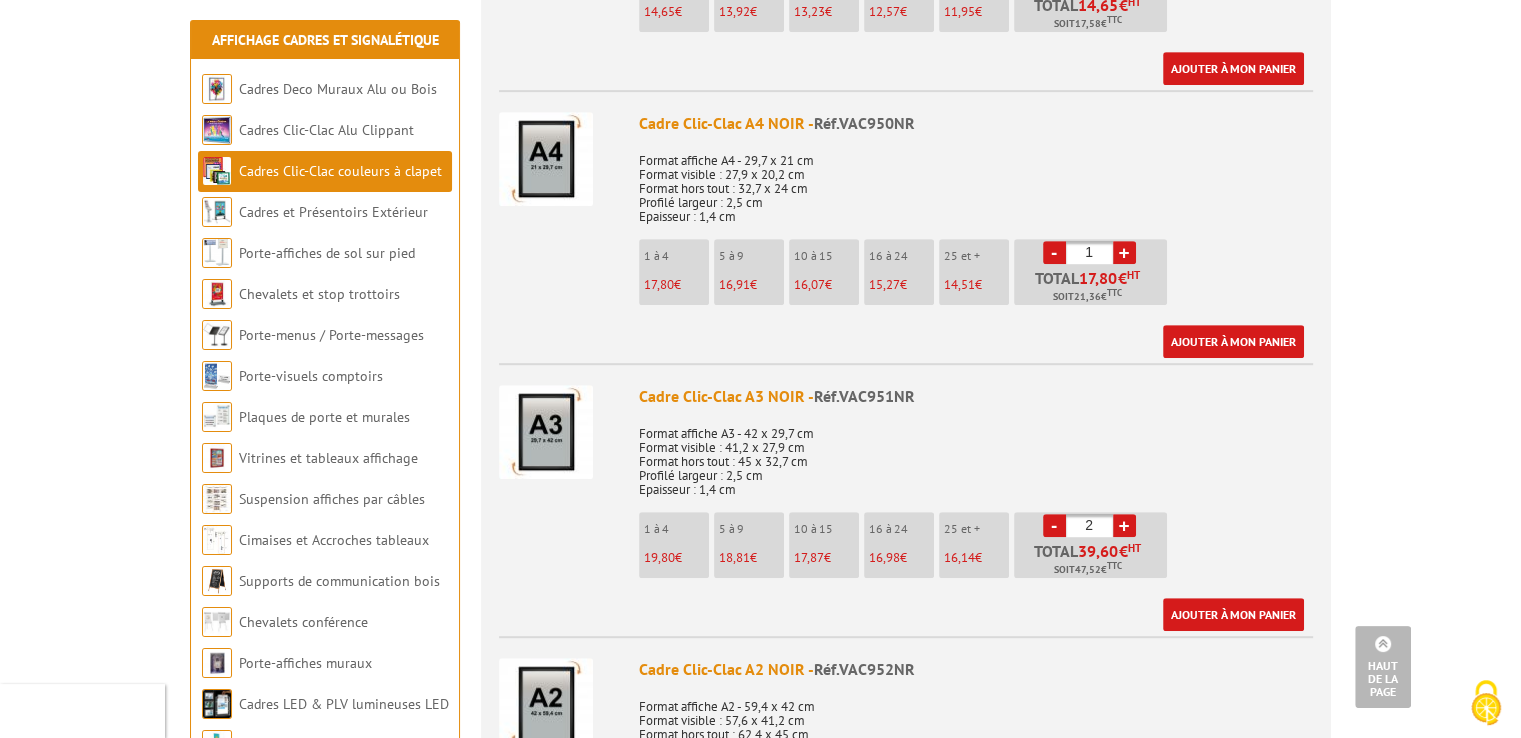 click on "+" at bounding box center (1124, 525) 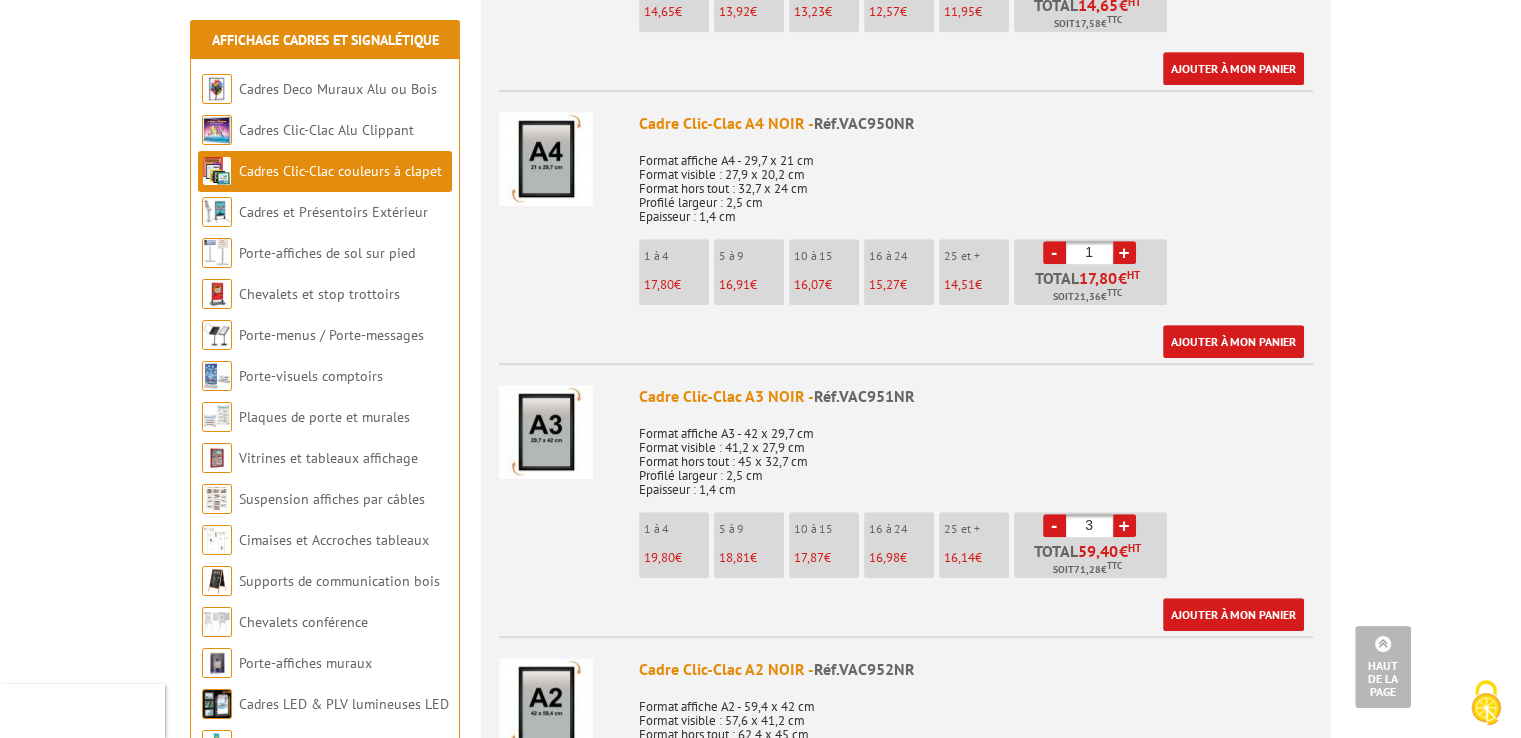 click on "+" at bounding box center (1124, 525) 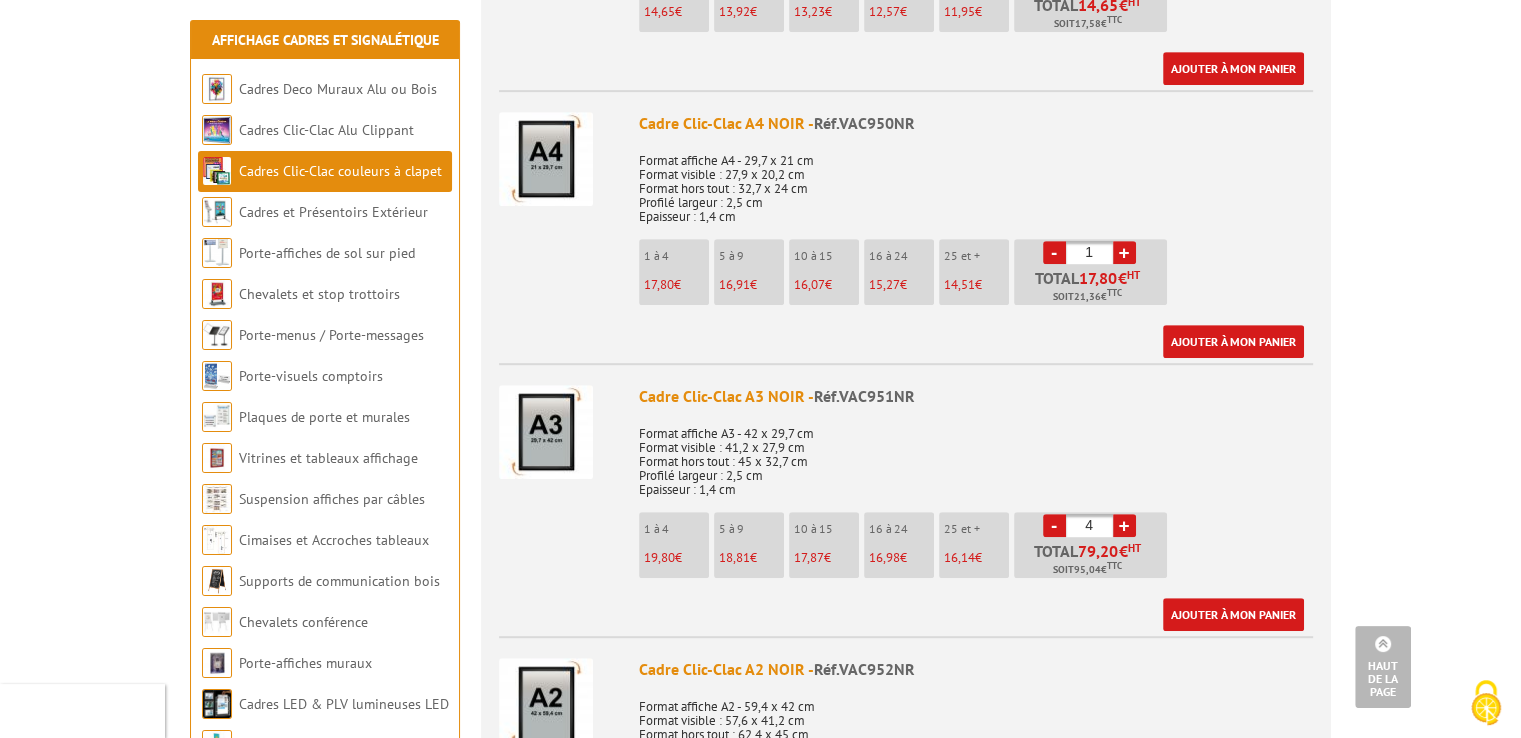 click on "+" at bounding box center [1124, 525] 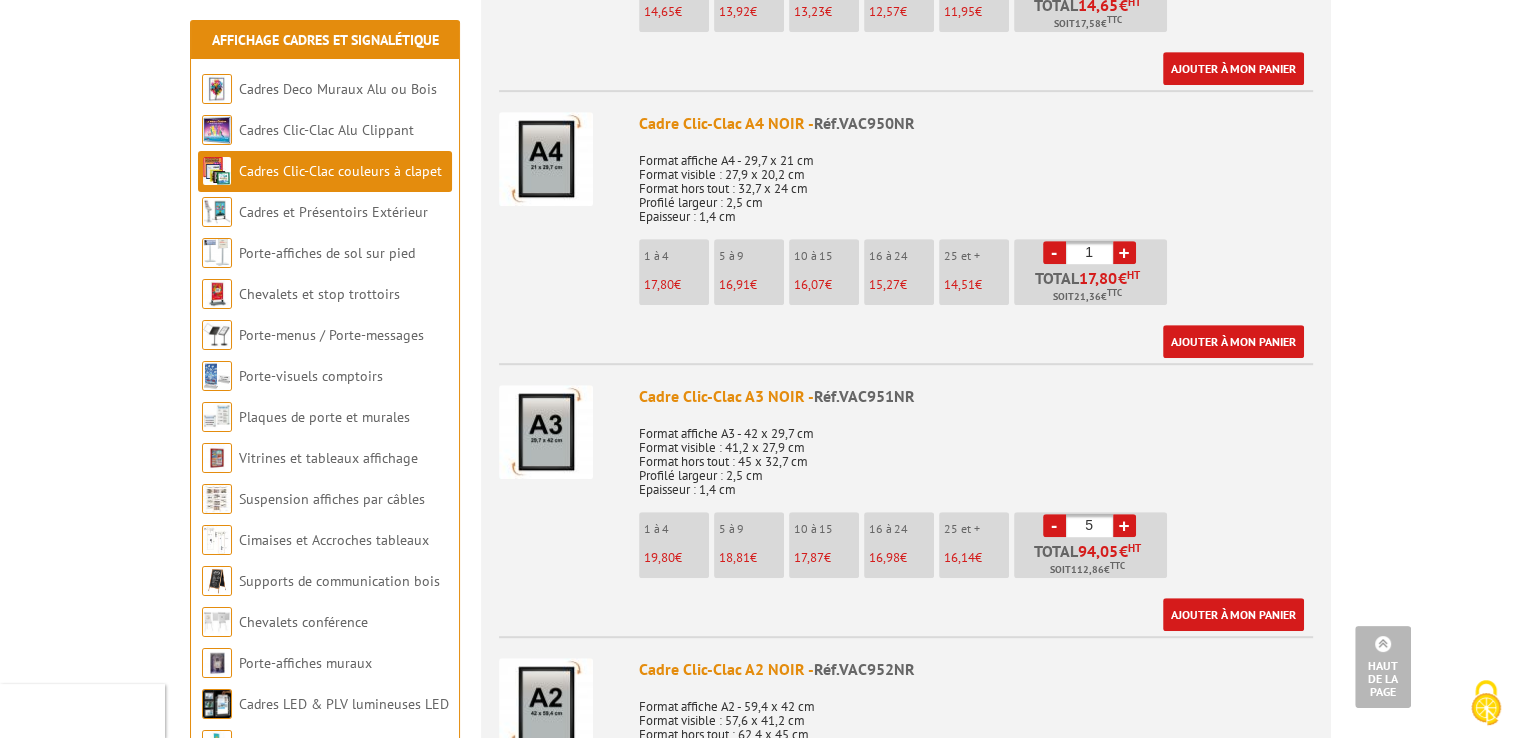 click on "+" at bounding box center (1124, 525) 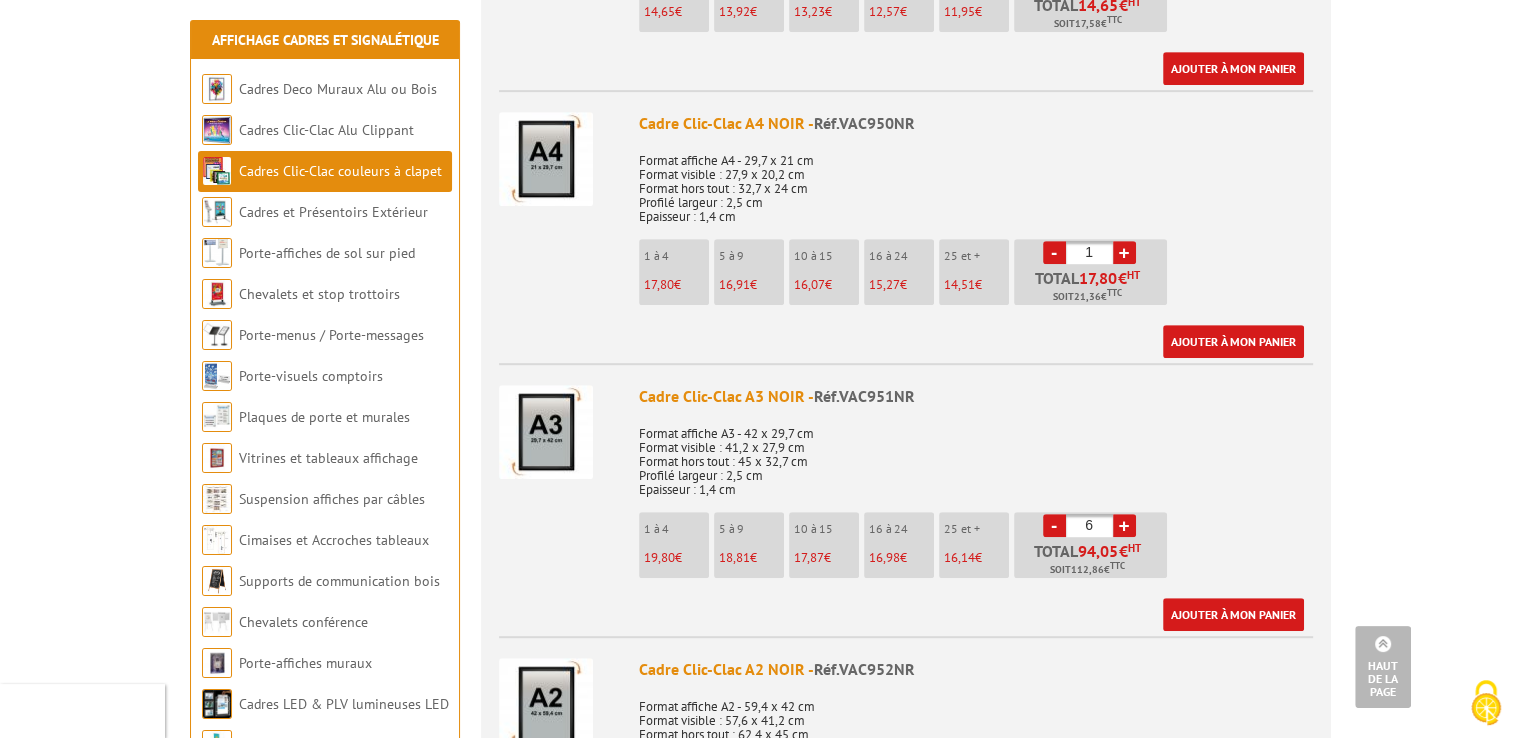 click on "+" at bounding box center (1124, 525) 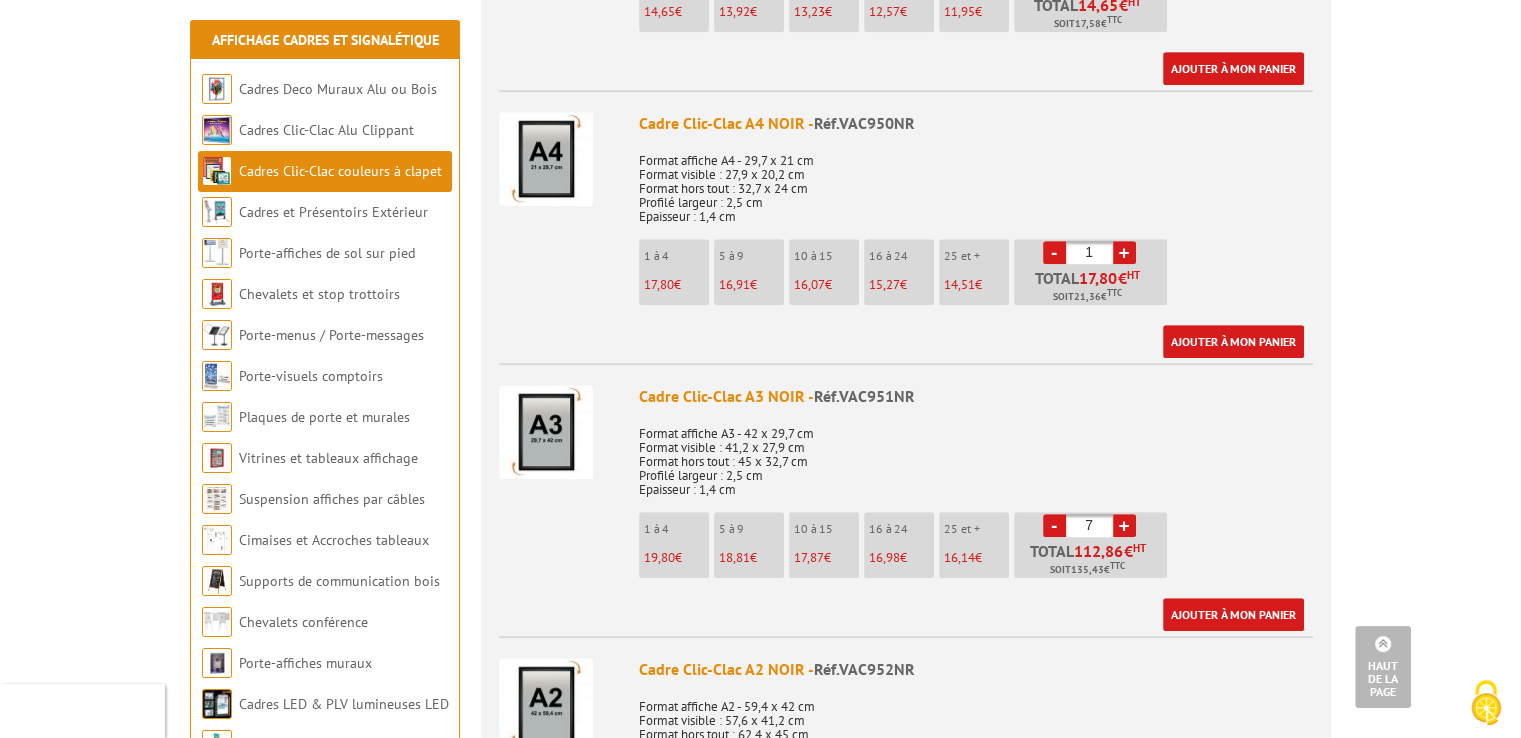 click on "+" at bounding box center (1124, 525) 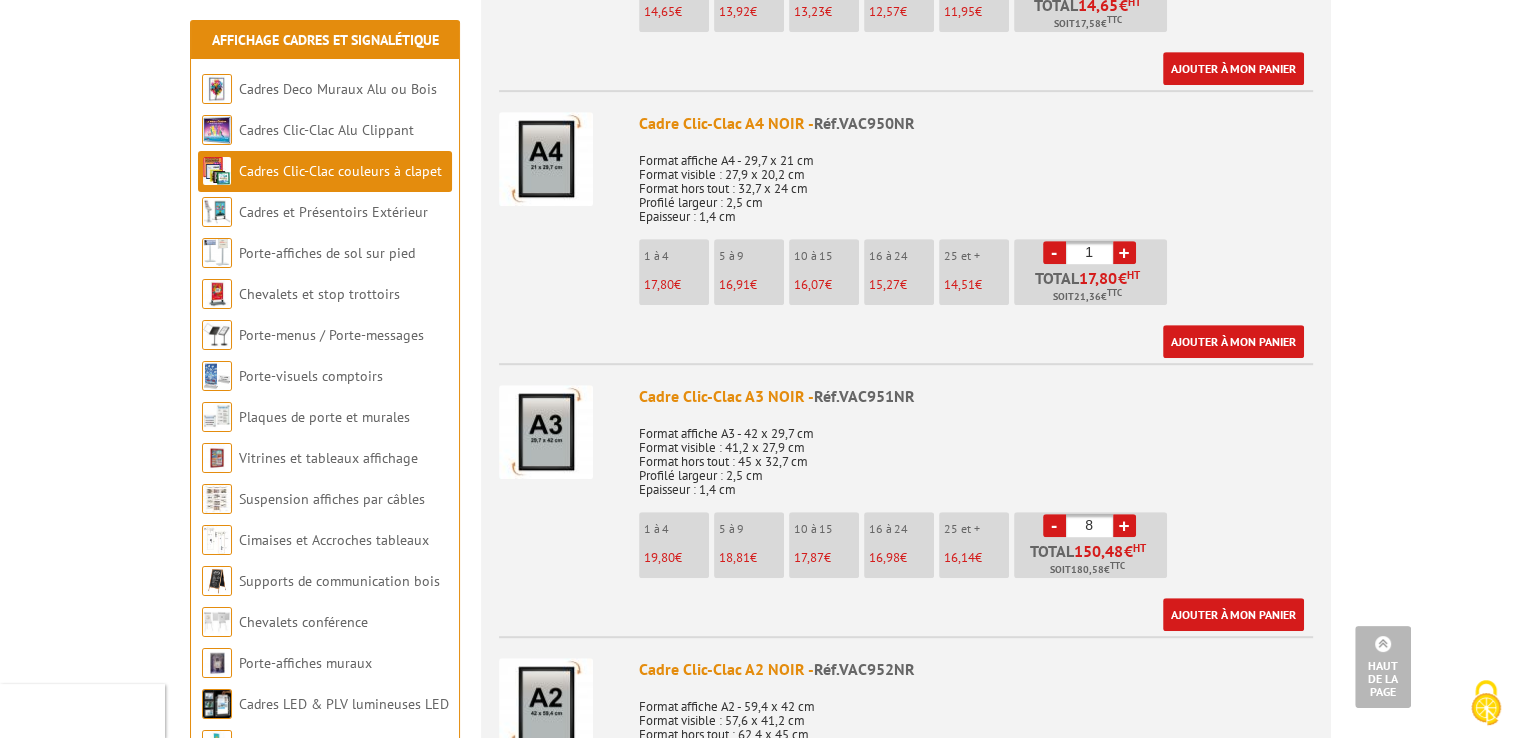 click on "+" at bounding box center [1124, 525] 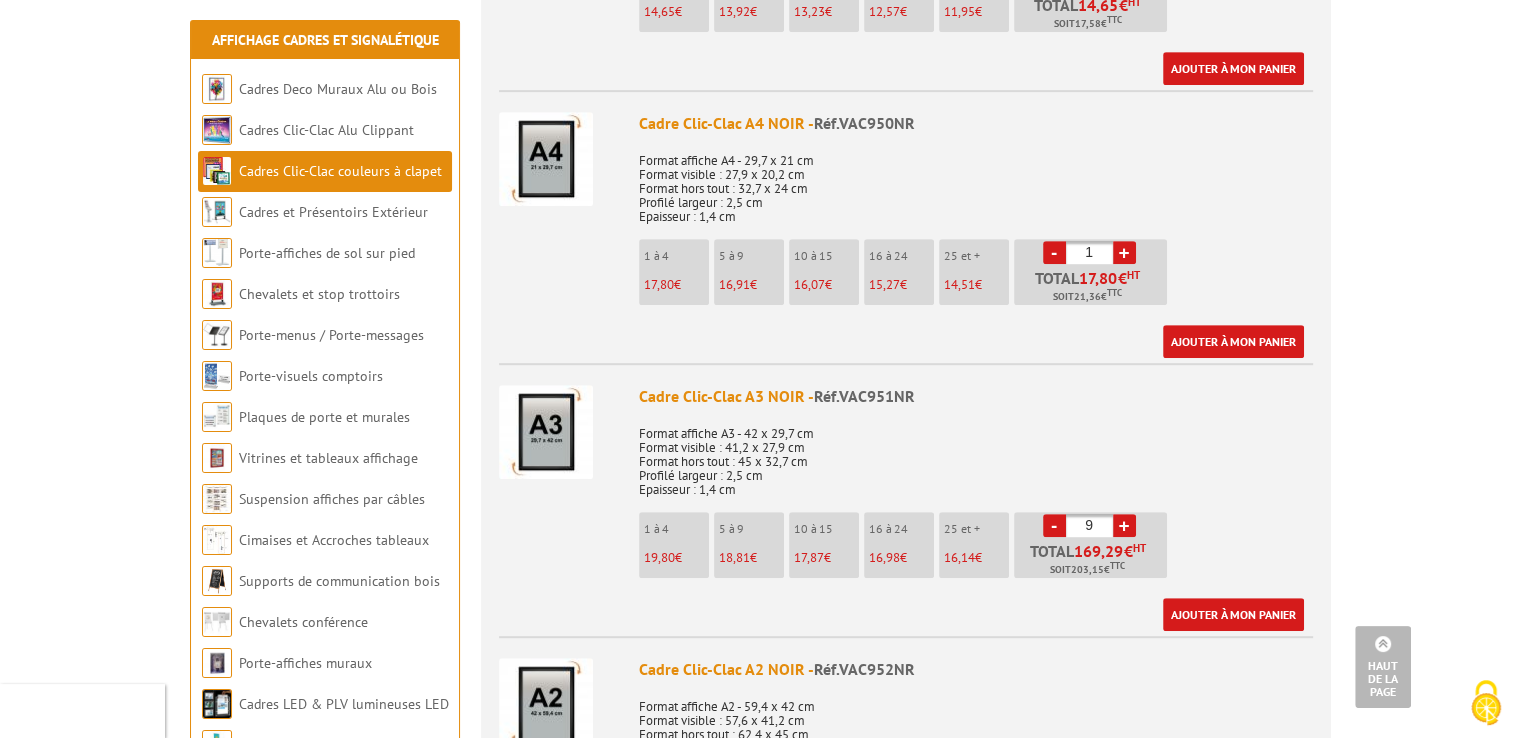 click on "+" at bounding box center [1124, 525] 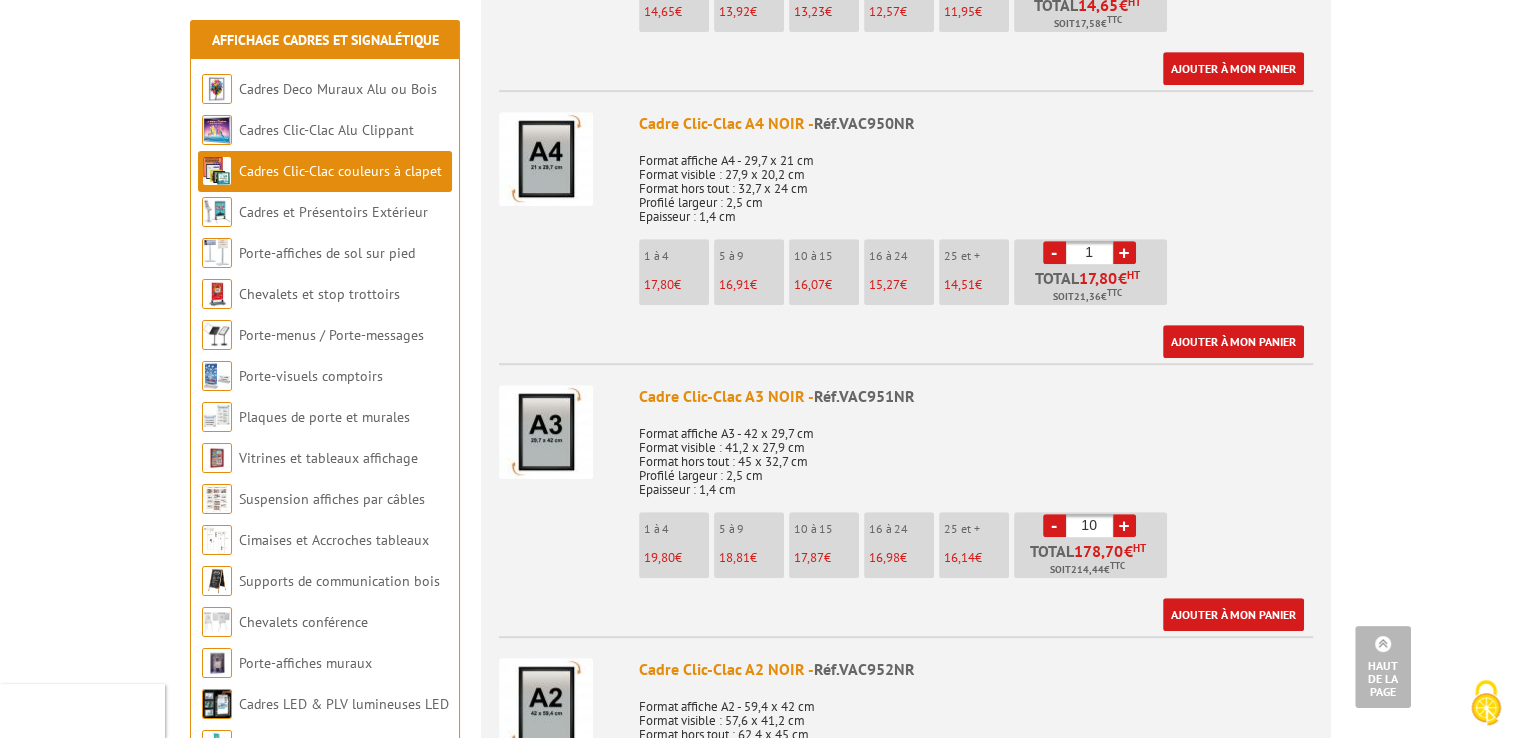 click on "+" at bounding box center [1124, 525] 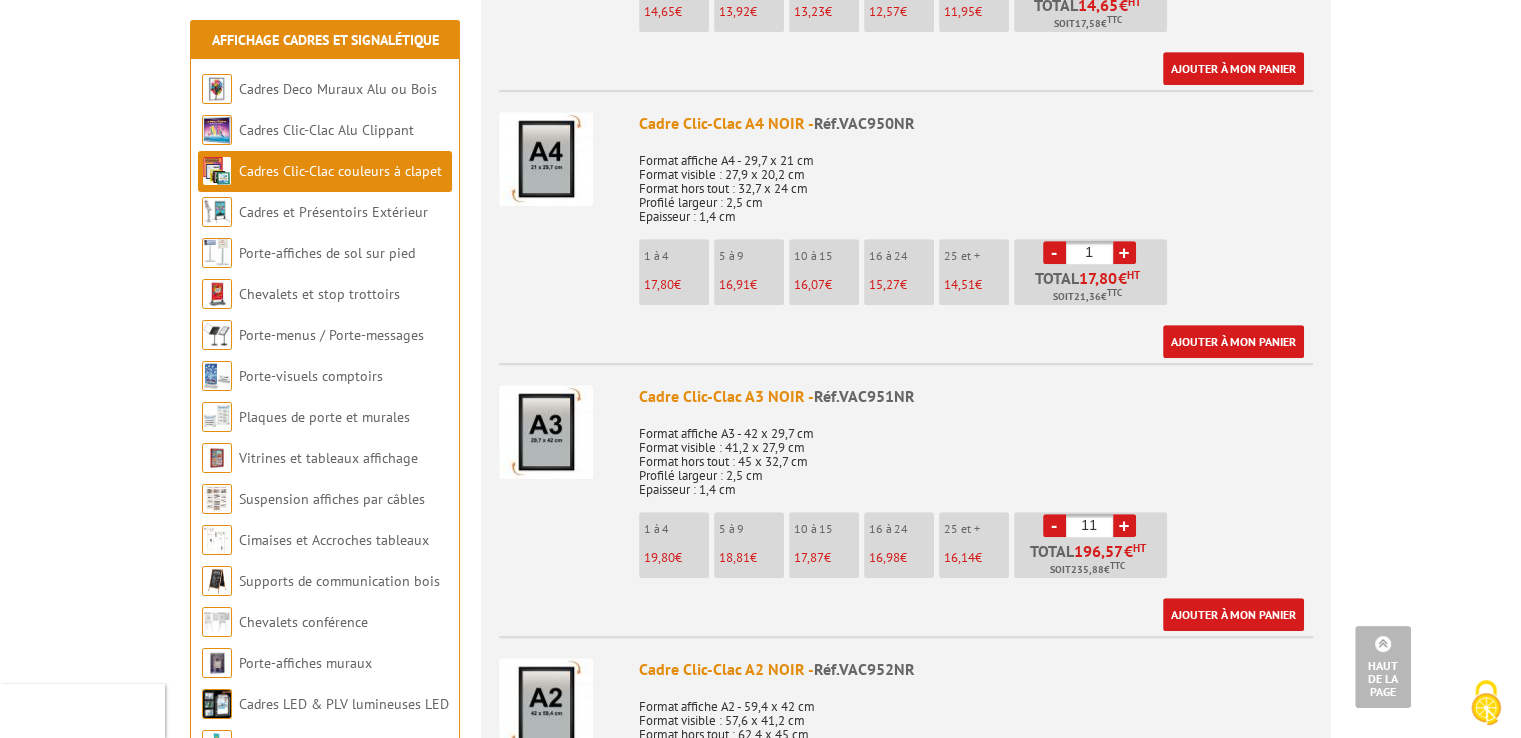 click on "+" at bounding box center [1124, 525] 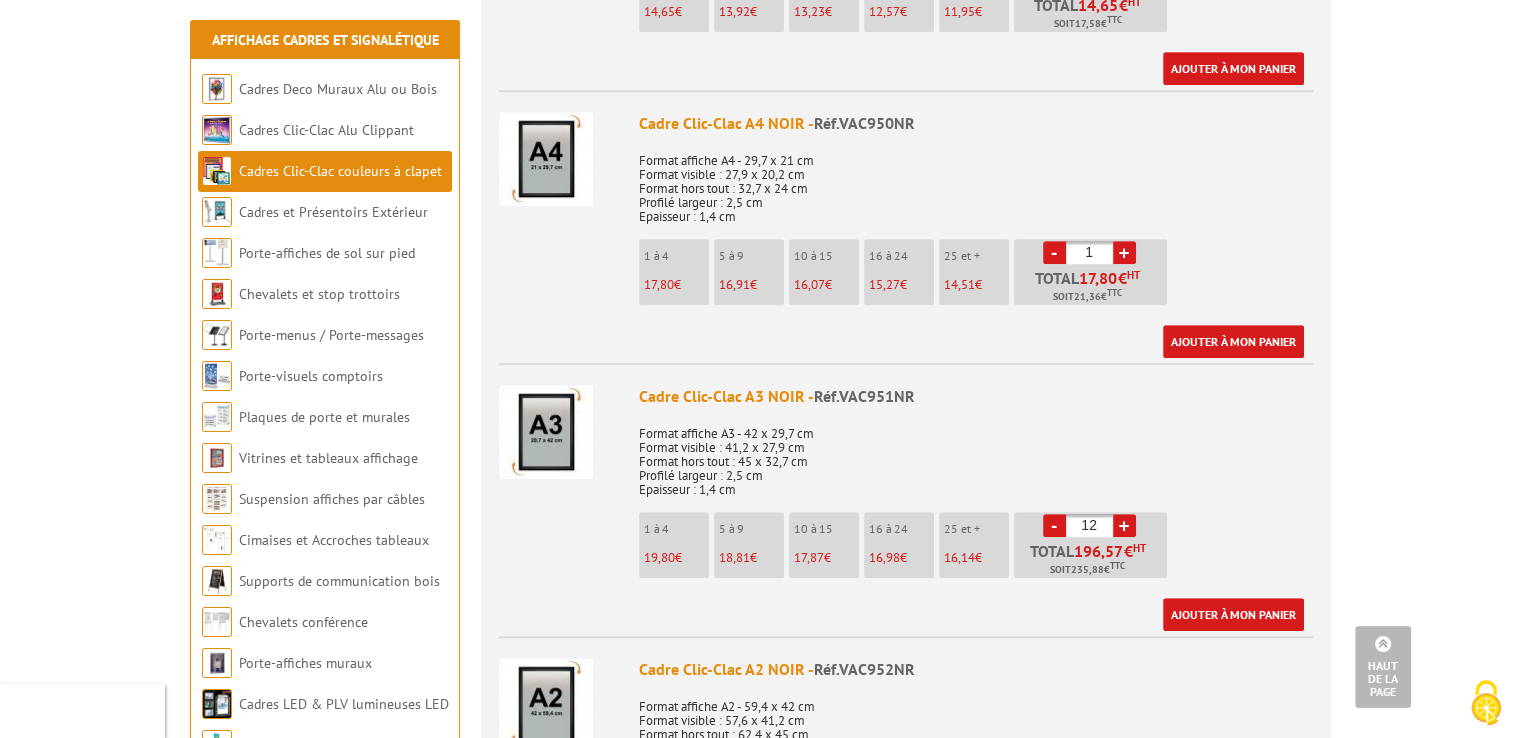 click on "+" at bounding box center [1124, 525] 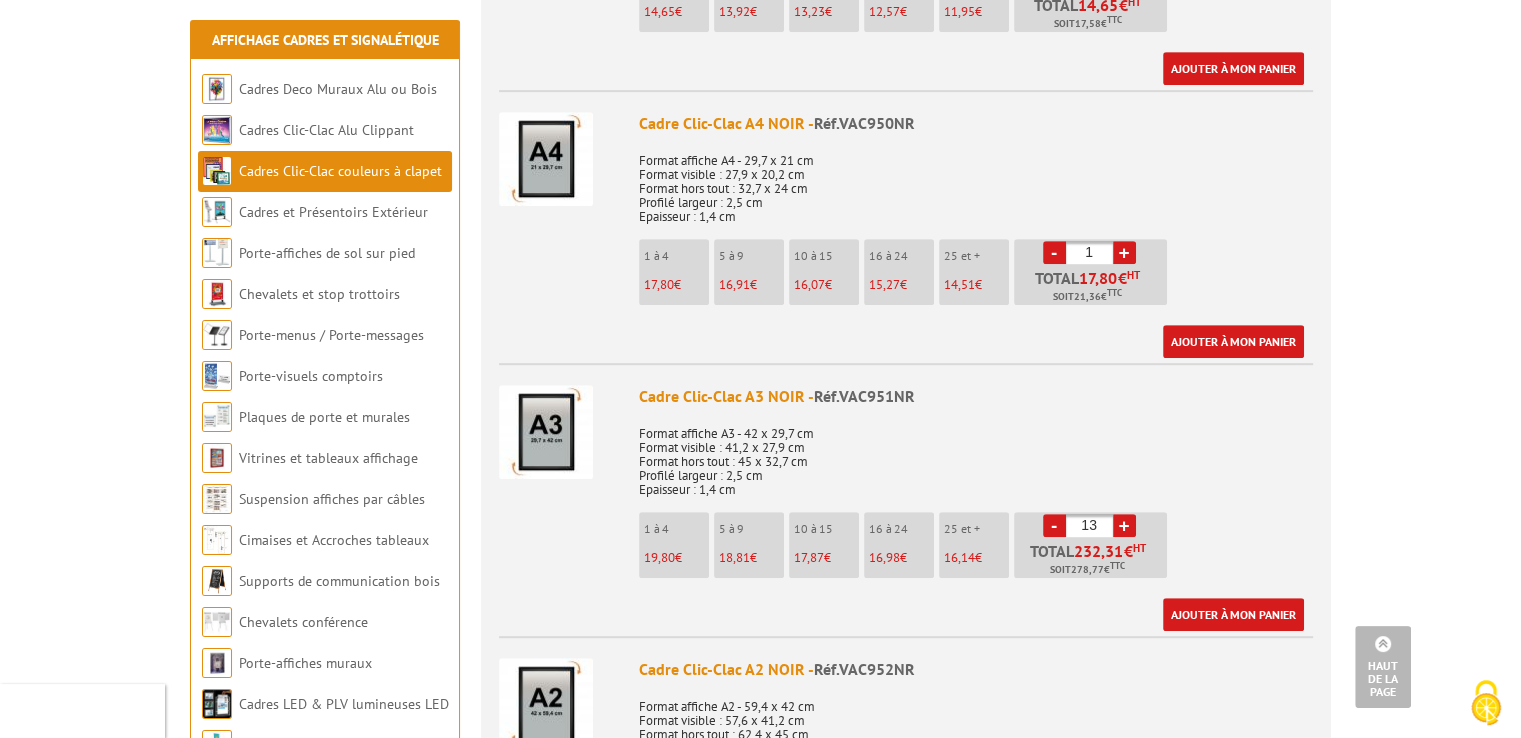 click on "+" at bounding box center [1124, 525] 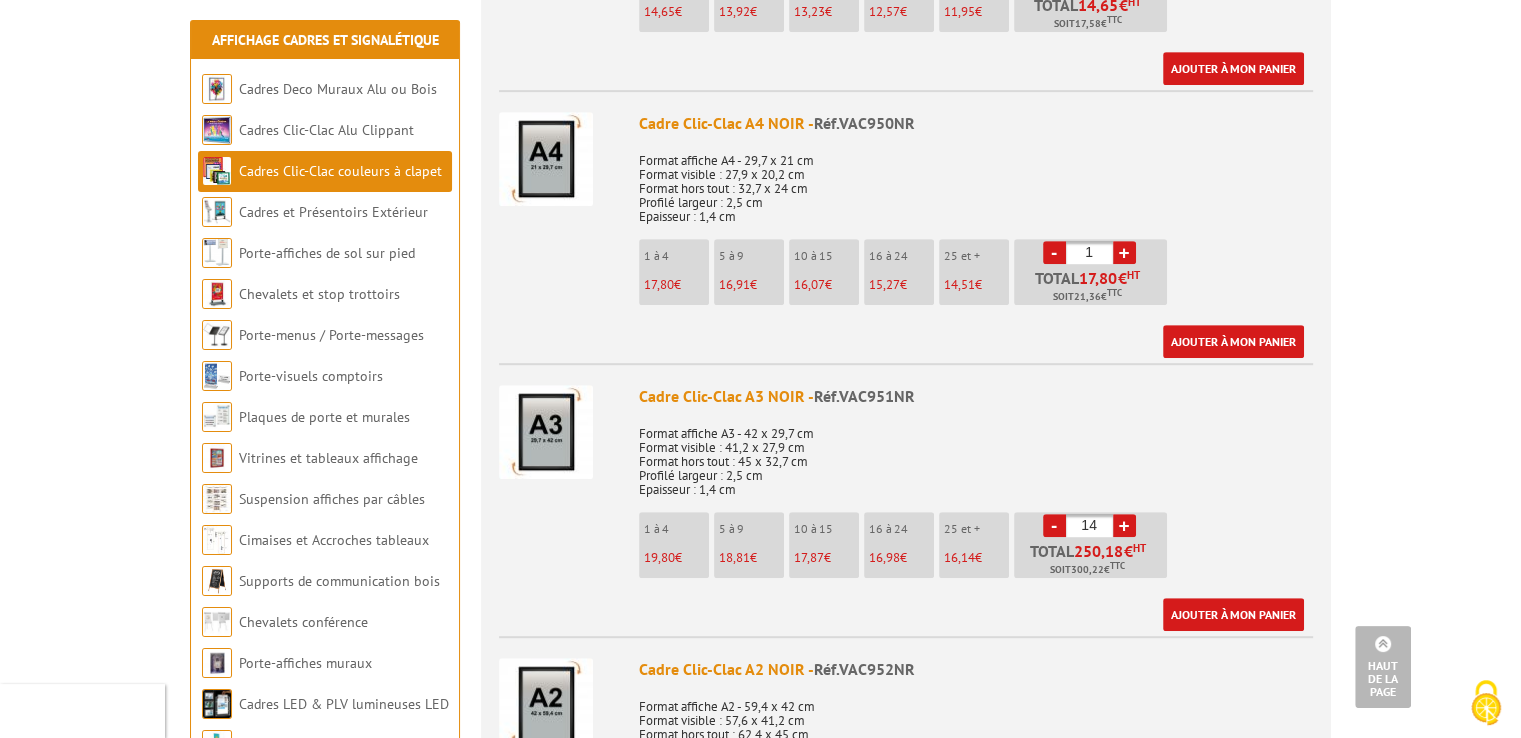 click on "+" at bounding box center [1124, 525] 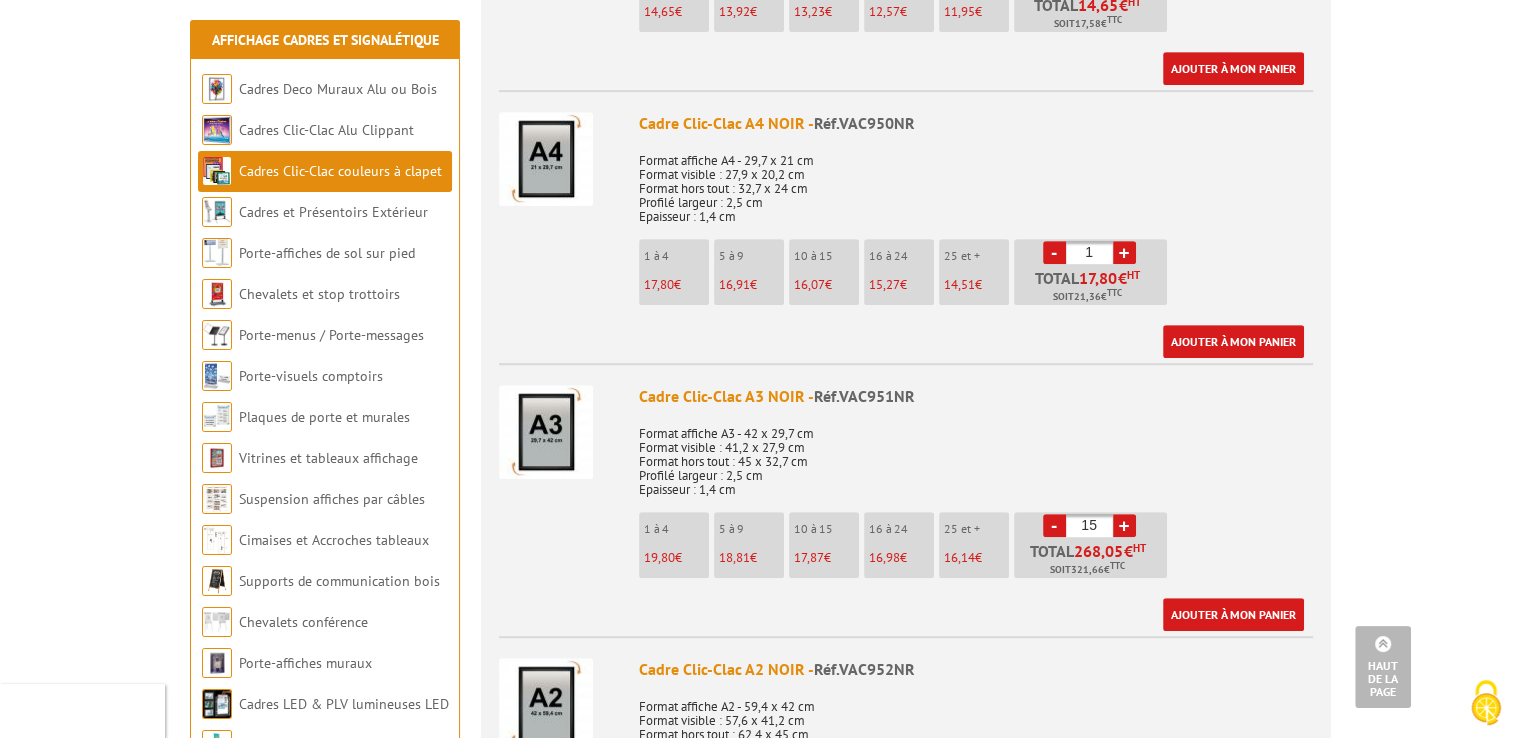 click on "+" at bounding box center (1124, 525) 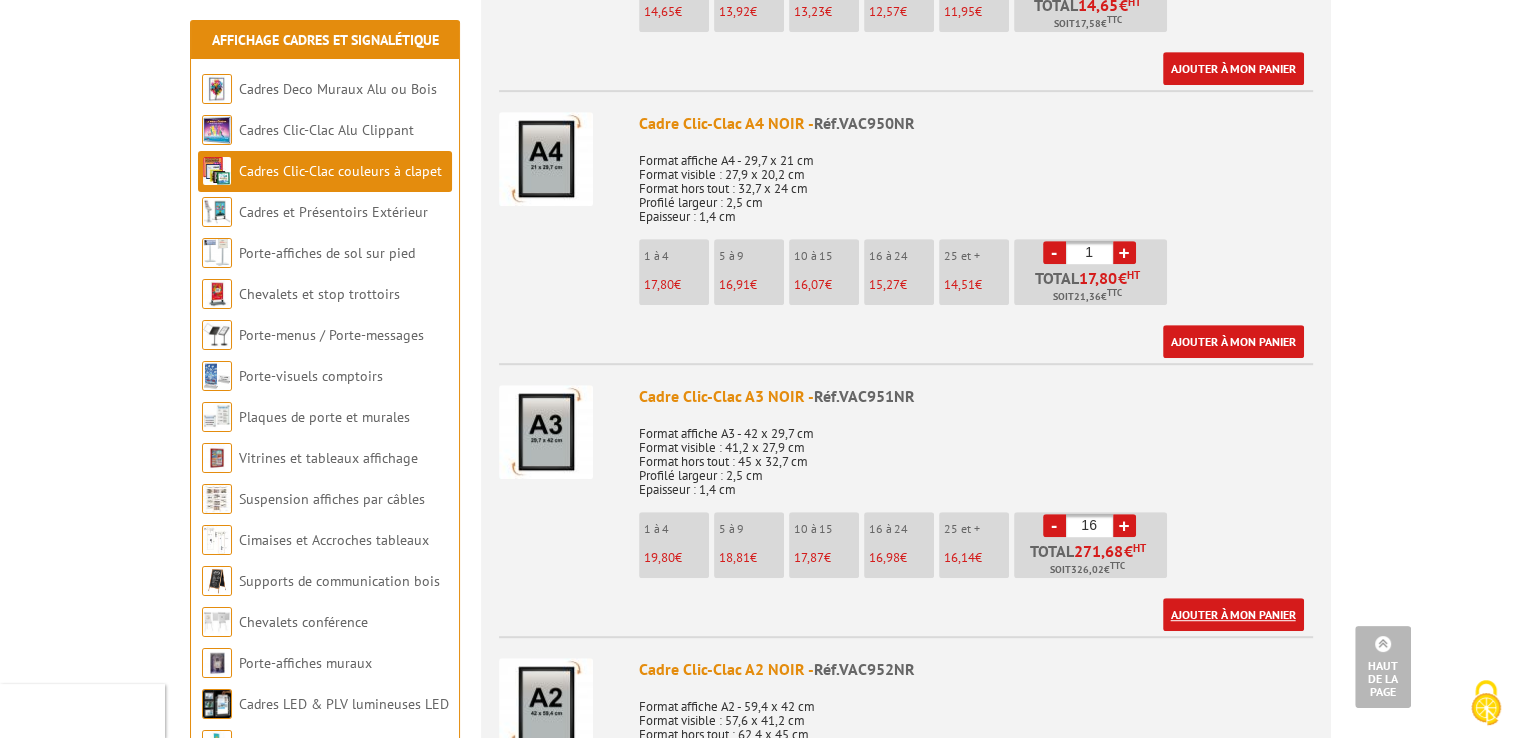 click on "Ajouter à mon panier" at bounding box center (1233, 614) 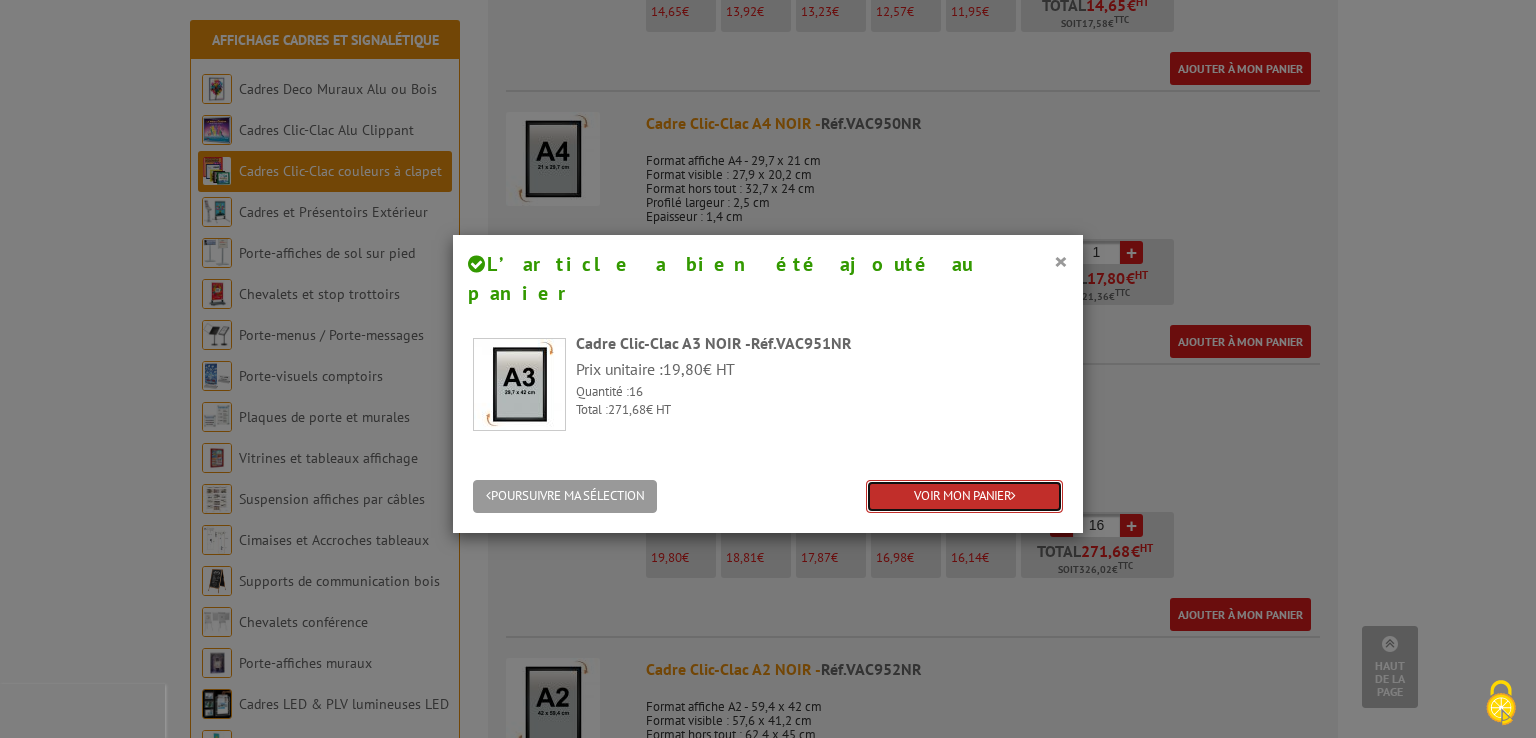 click on "VOIR MON PANIER" at bounding box center (964, 496) 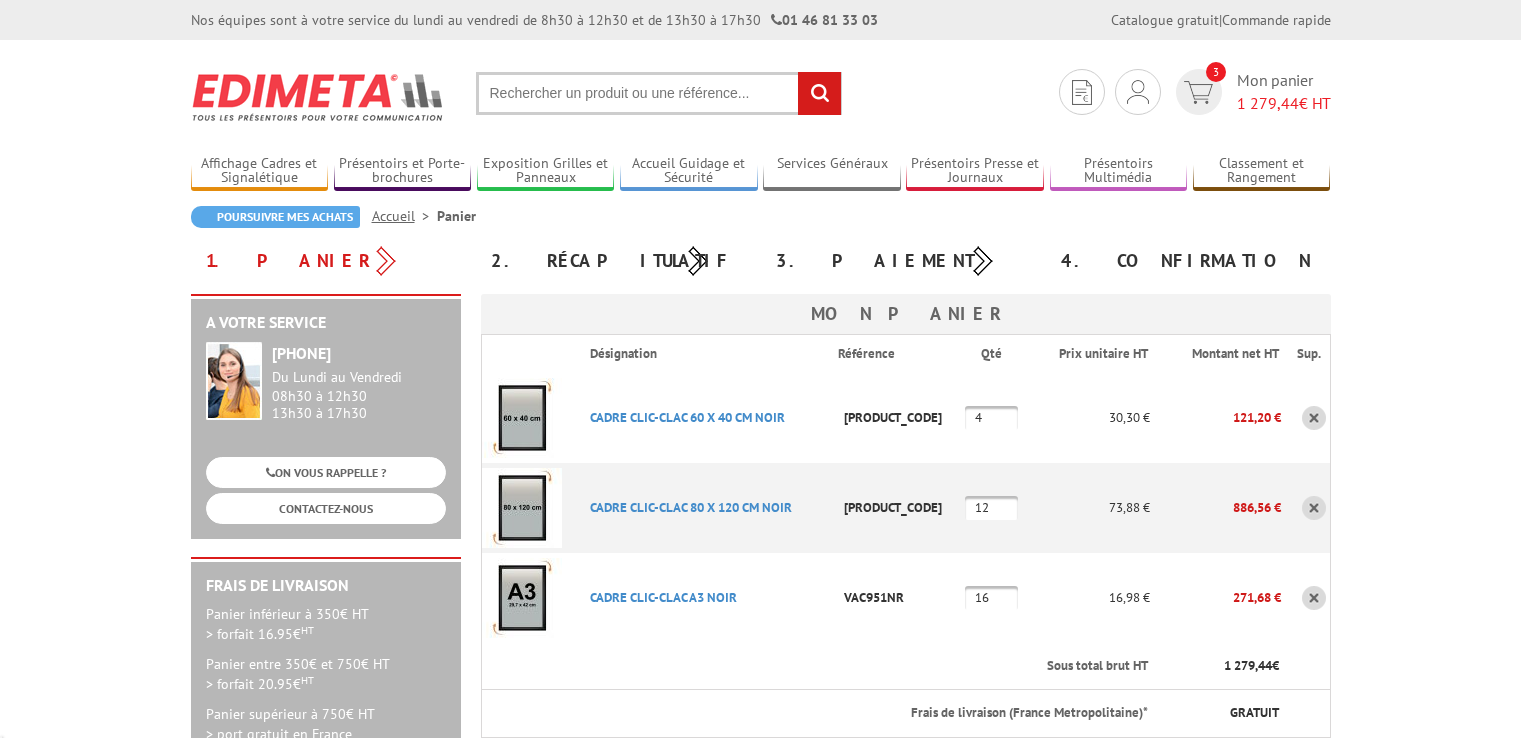 scroll, scrollTop: 0, scrollLeft: 0, axis: both 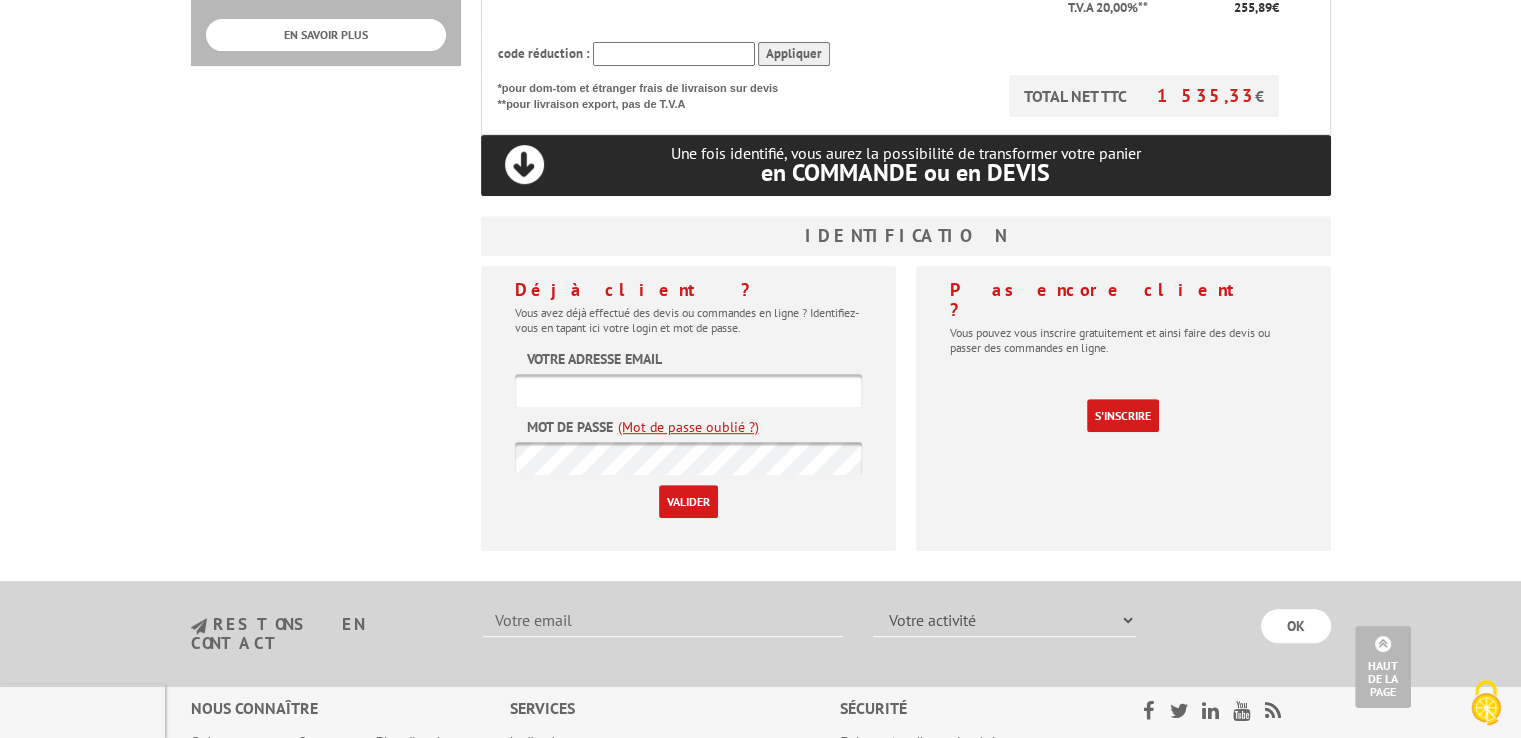 type on "eddy.herbelin@hmy-group.com" 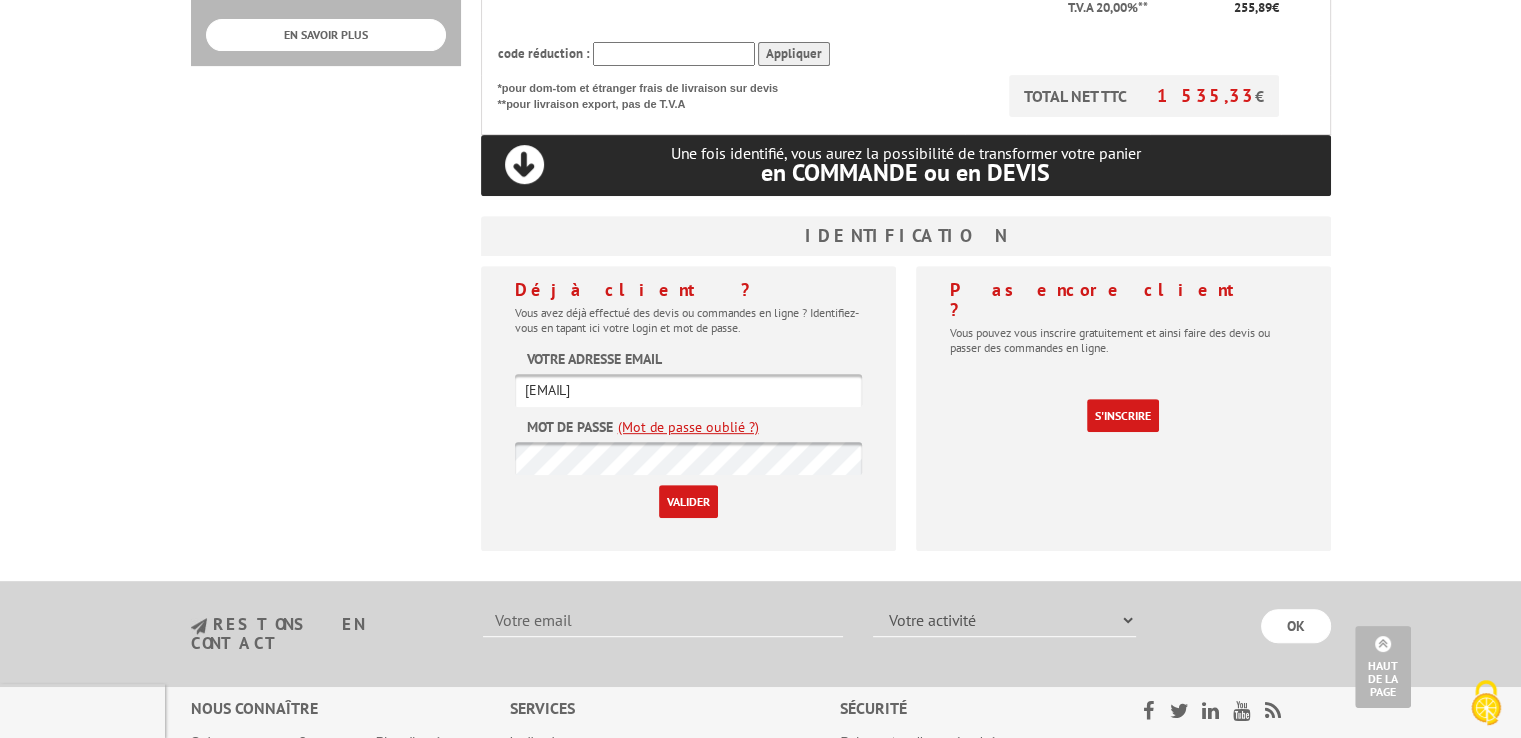 click on "Valider" at bounding box center (688, 501) 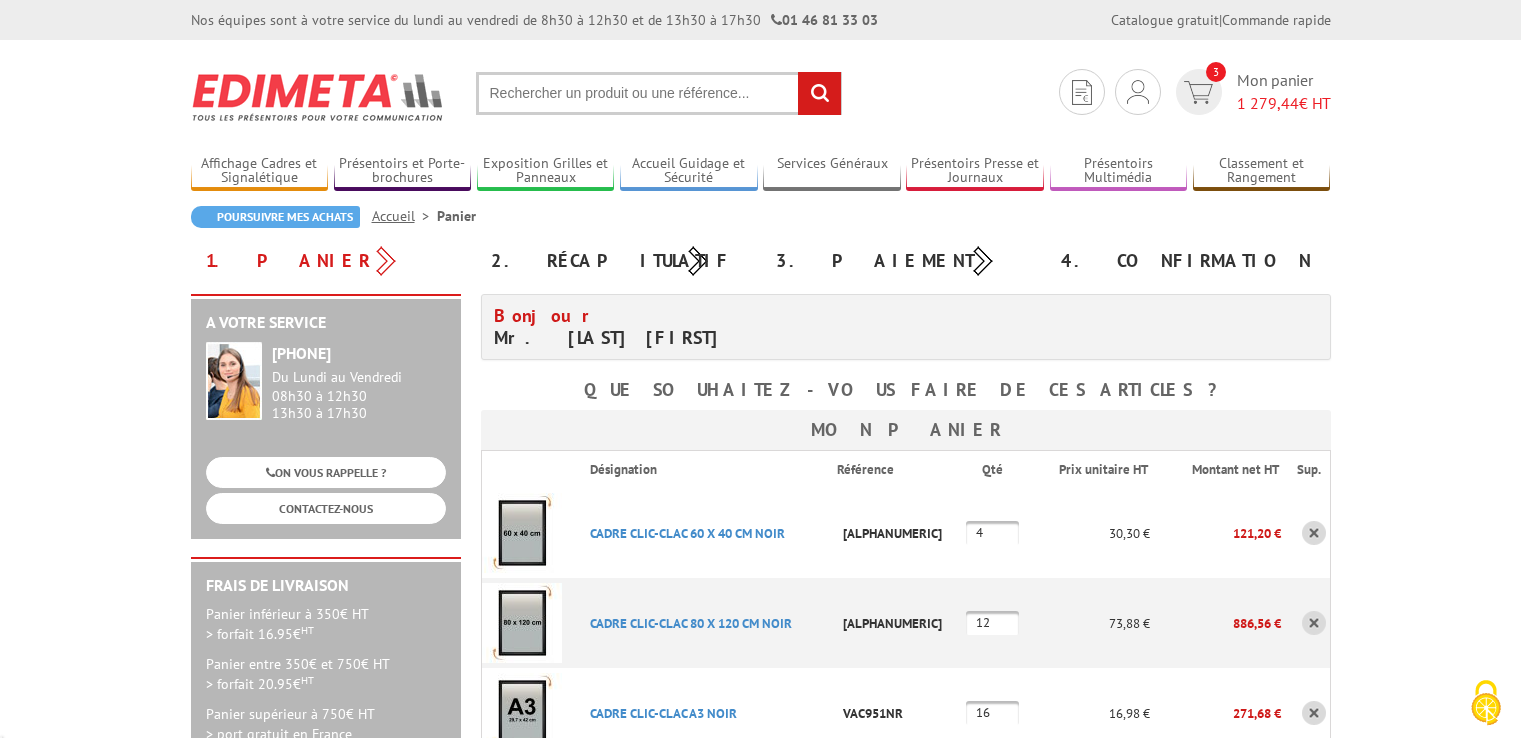scroll, scrollTop: 0, scrollLeft: 0, axis: both 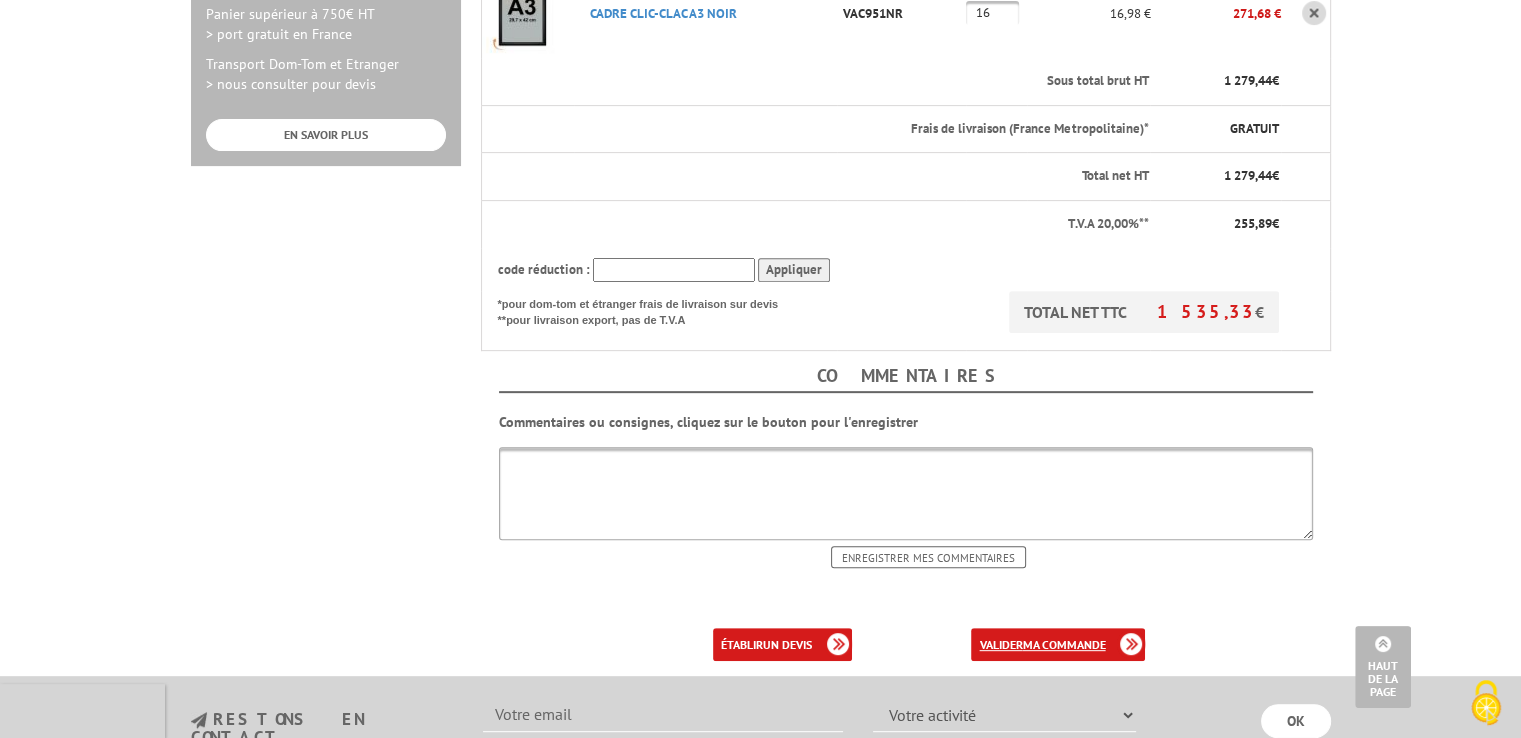 click on "ma commande" at bounding box center (1063, 644) 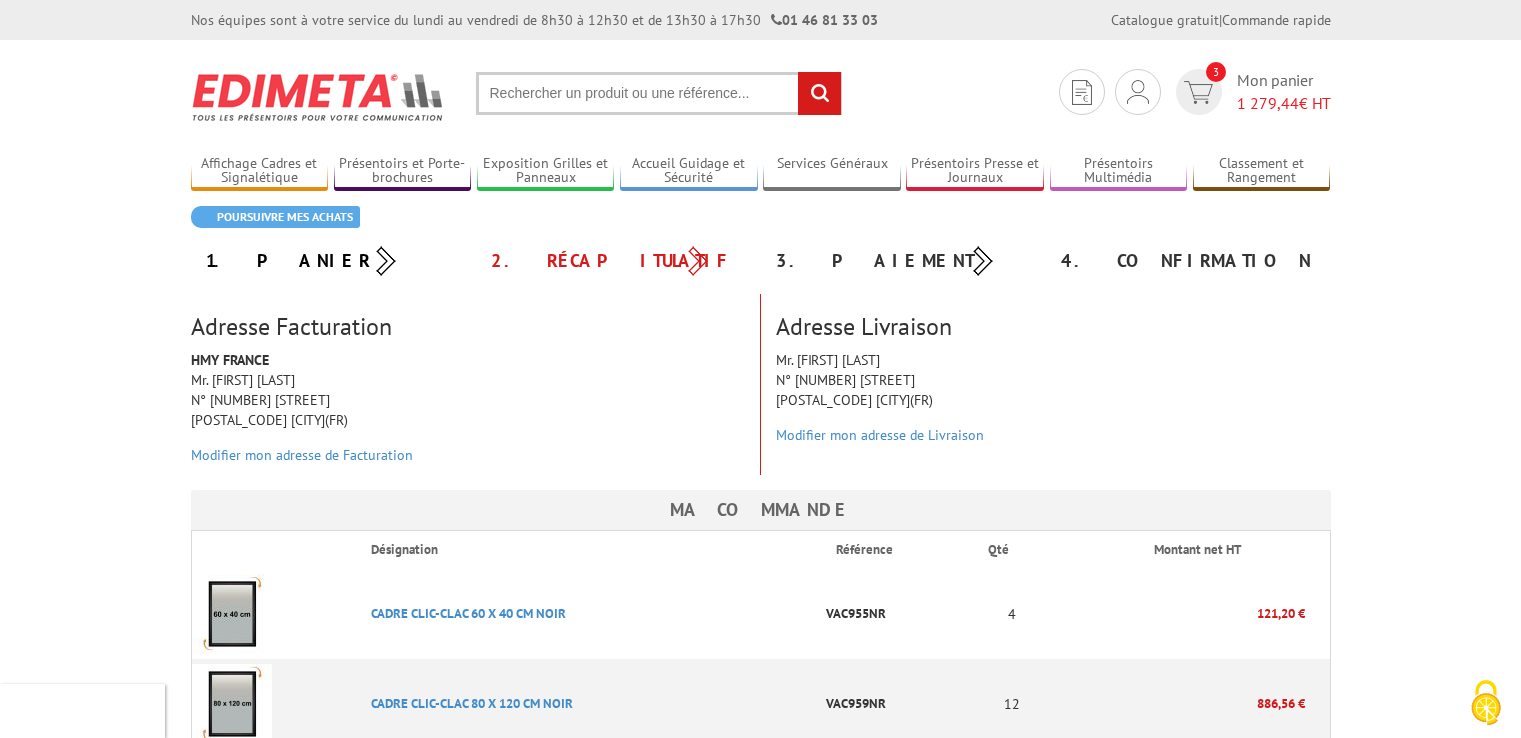 scroll, scrollTop: 0, scrollLeft: 0, axis: both 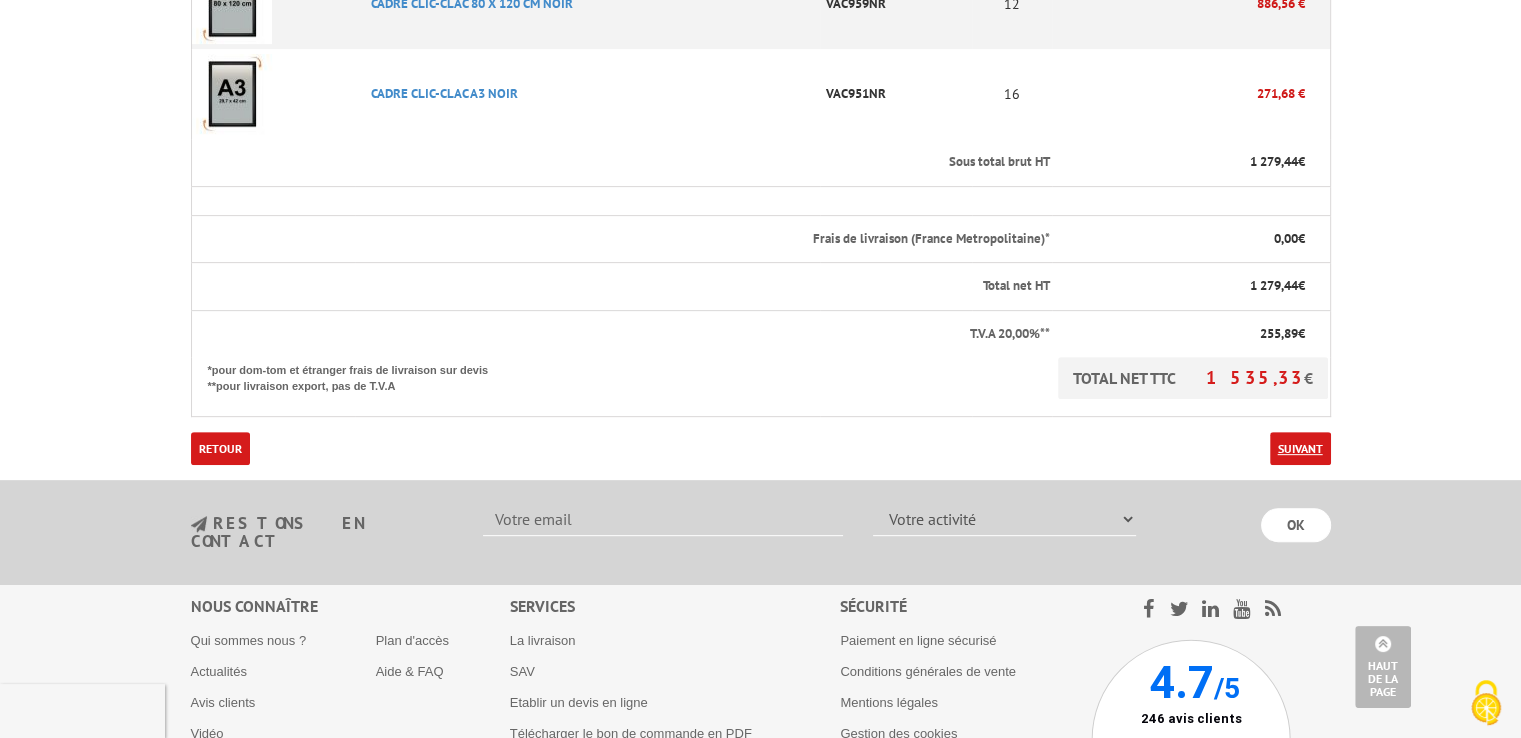 click on "Suivant" at bounding box center (1300, 448) 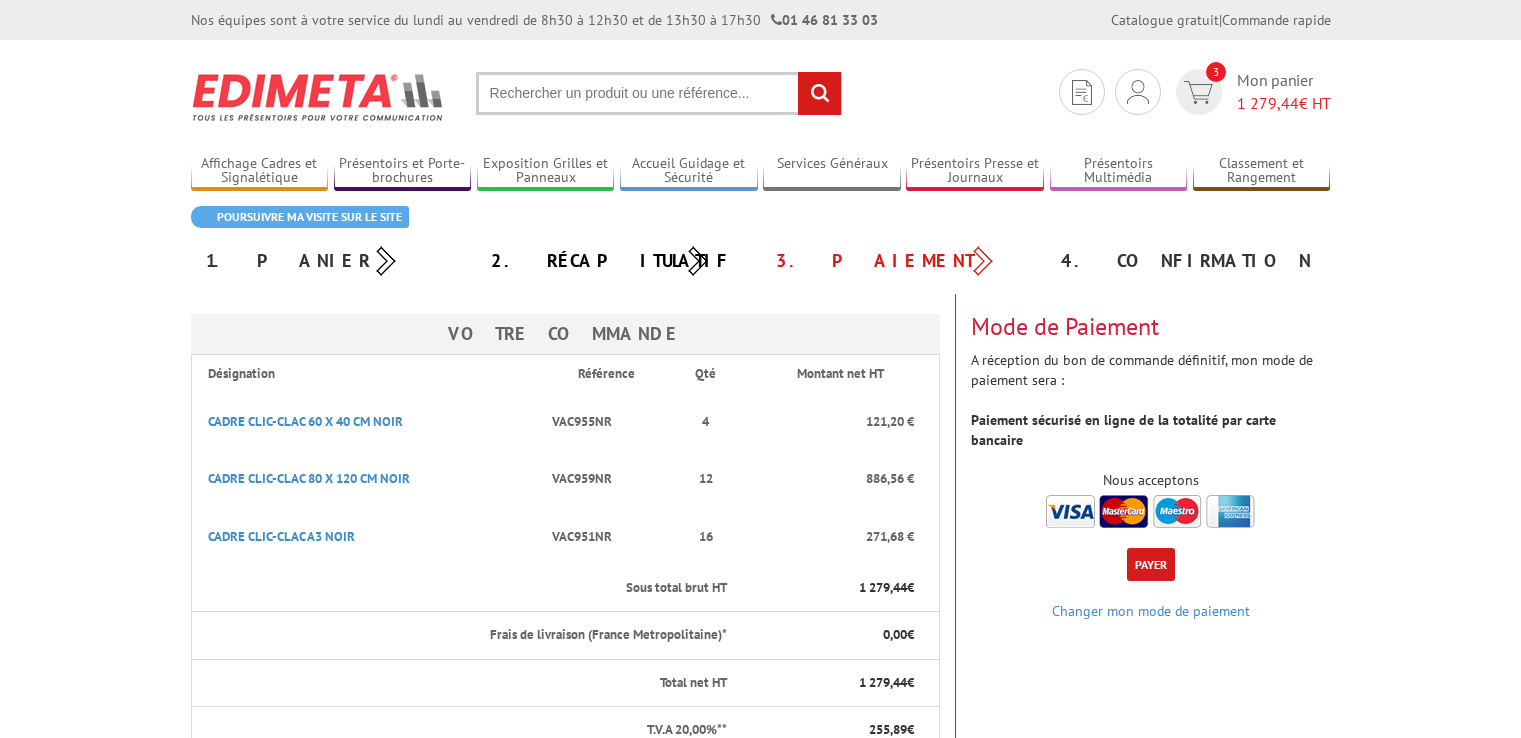 scroll, scrollTop: 0, scrollLeft: 0, axis: both 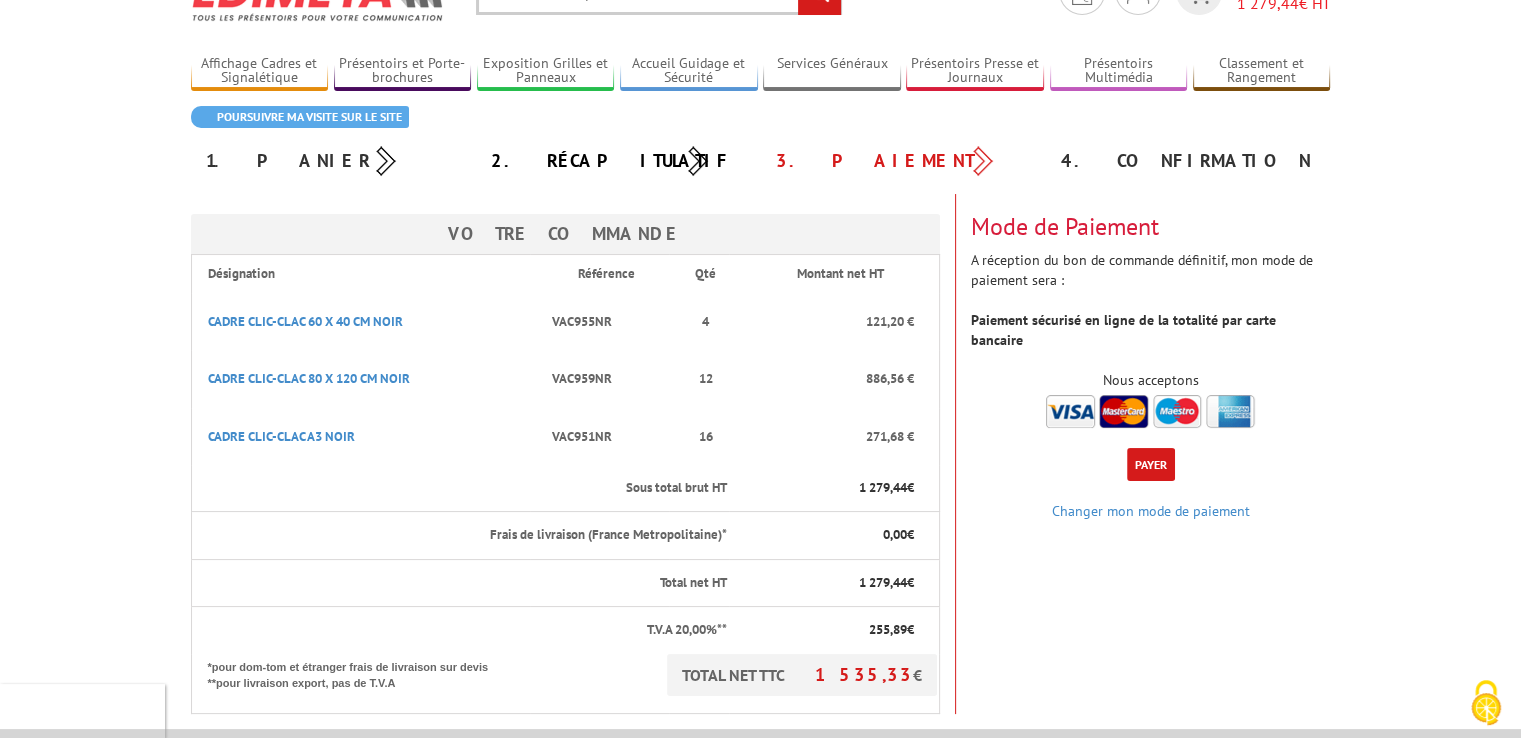 click at bounding box center (1150, 411) 